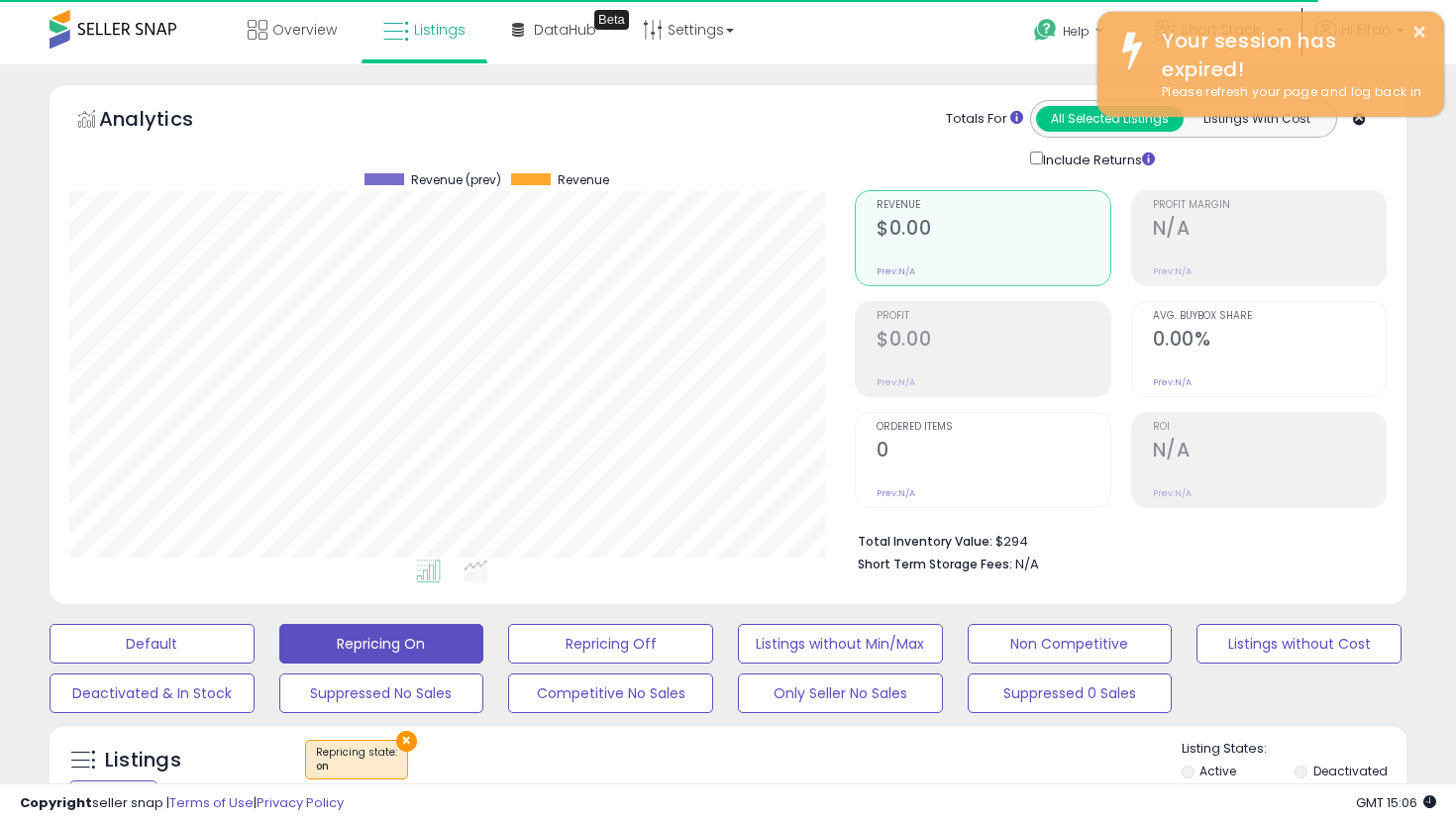 scroll, scrollTop: 43, scrollLeft: 0, axis: vertical 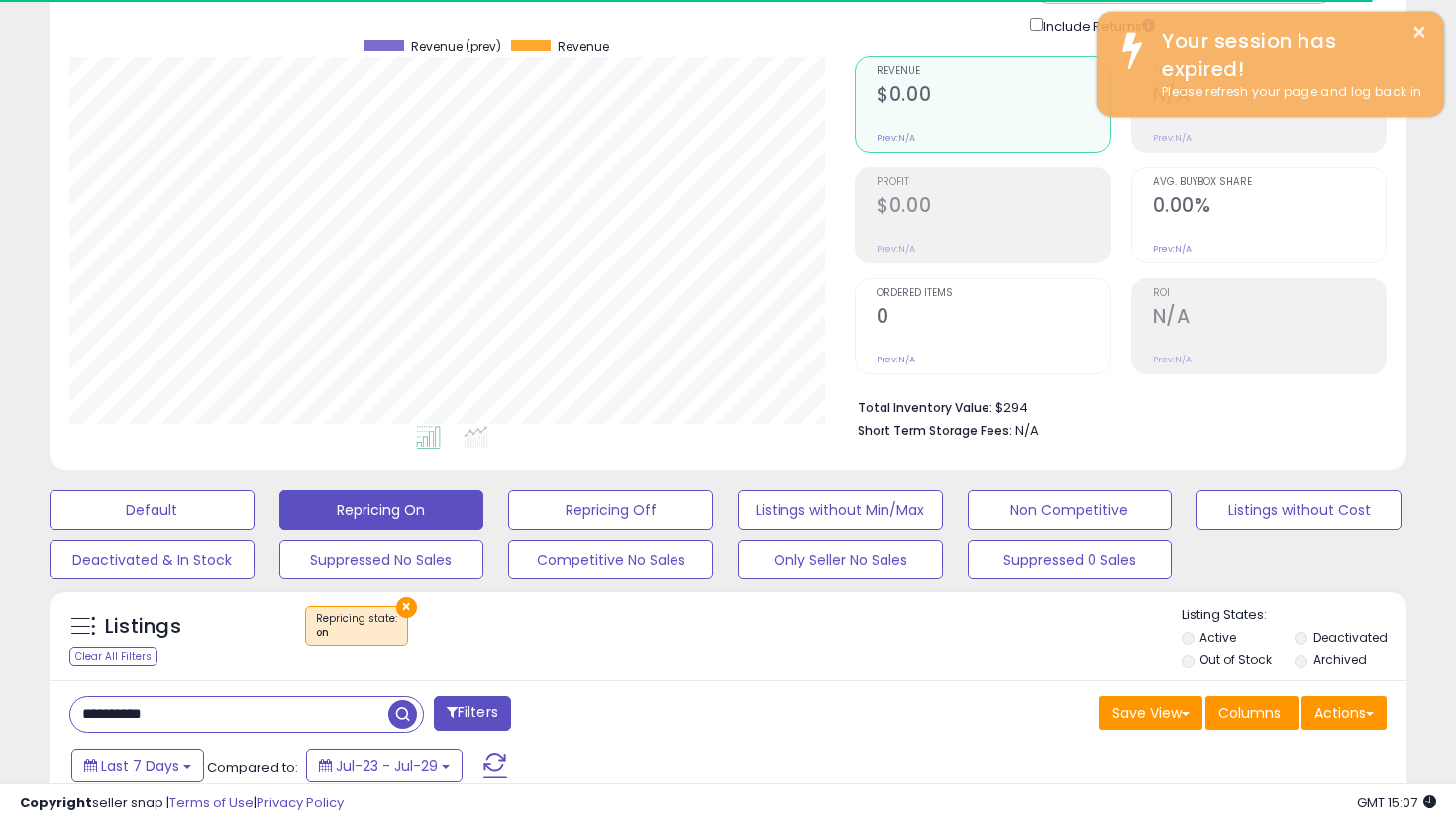 click on "**********" at bounding box center [229, 714] 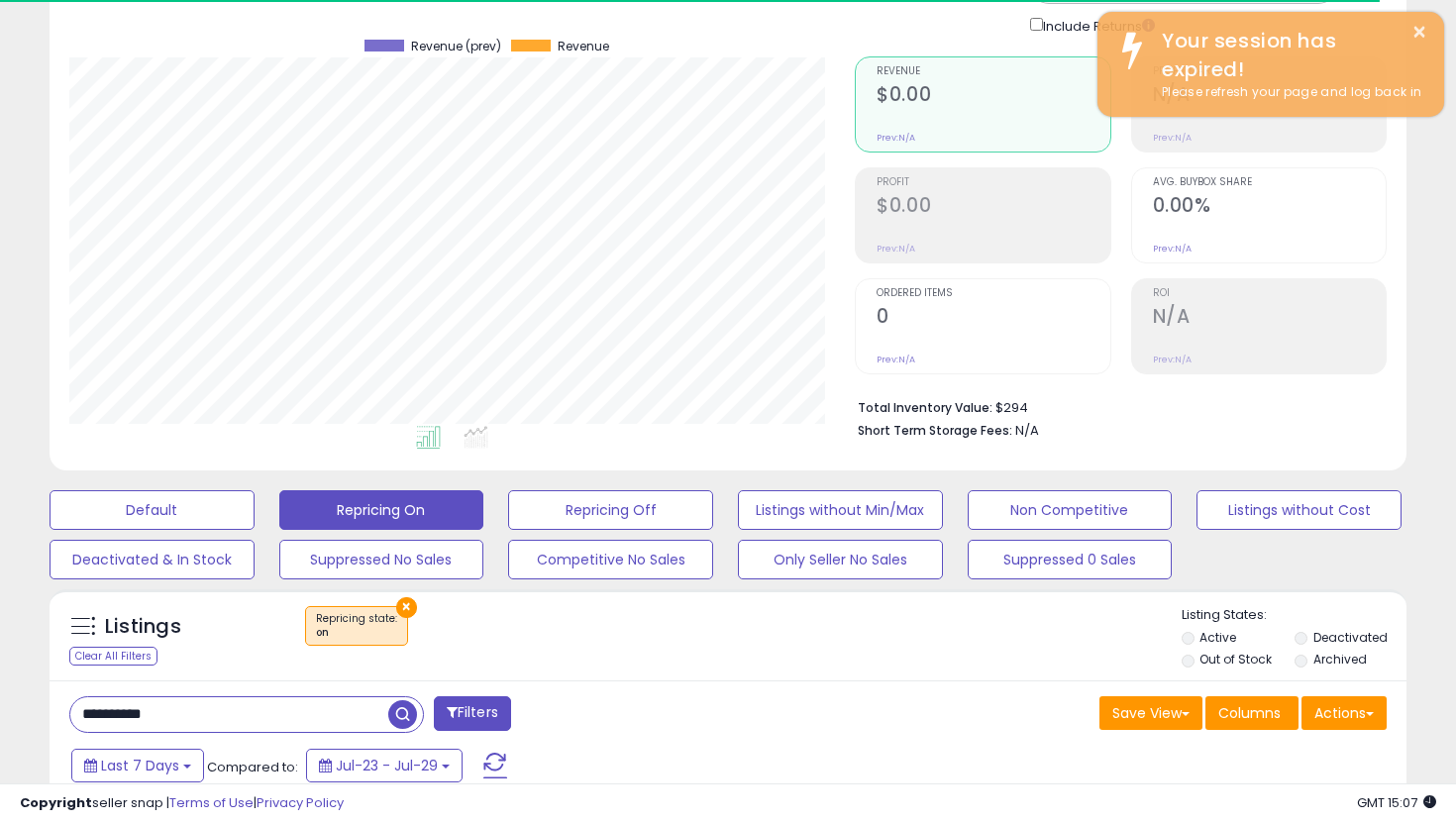 click on "**********" at bounding box center (229, 714) 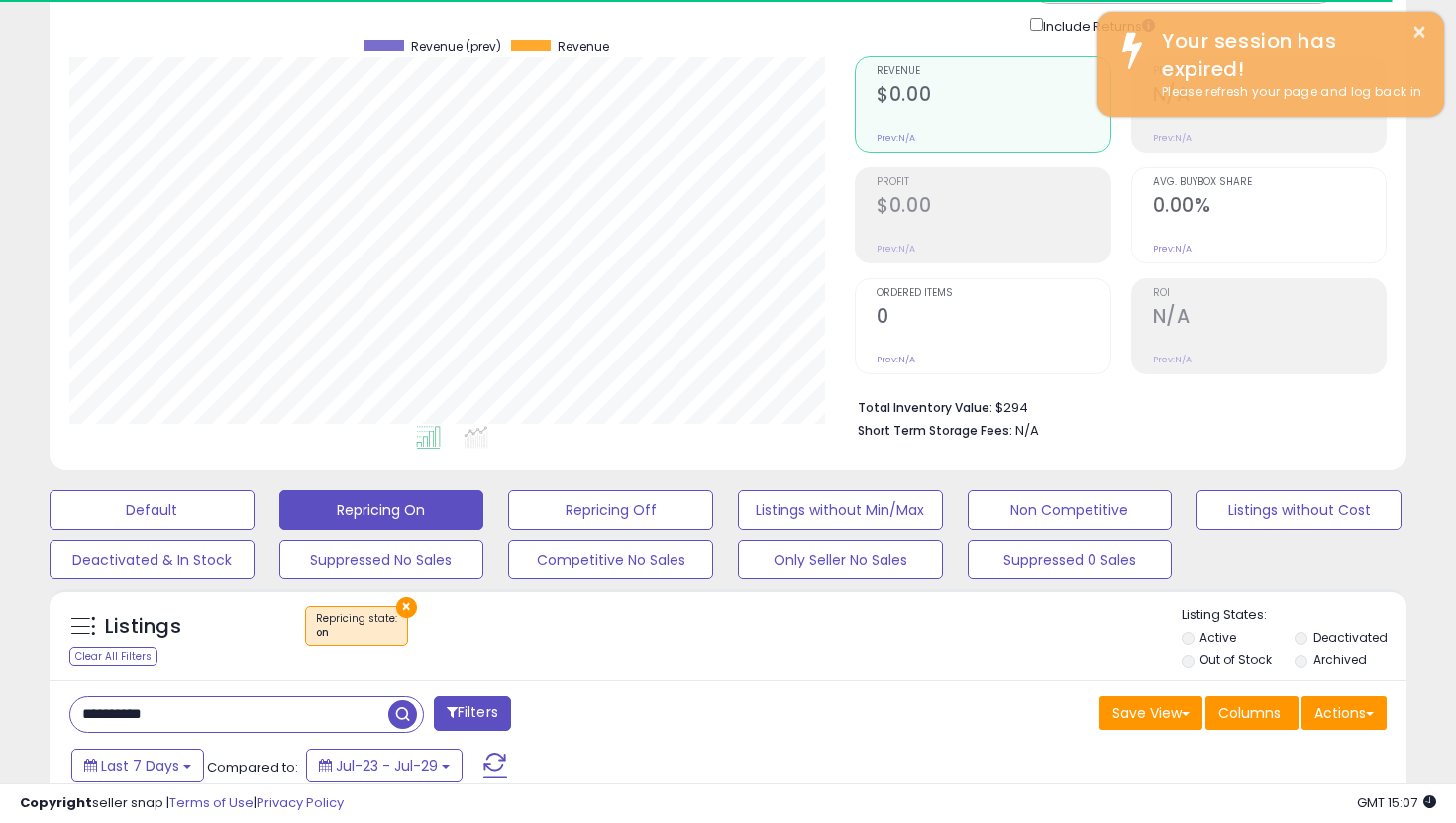 paste 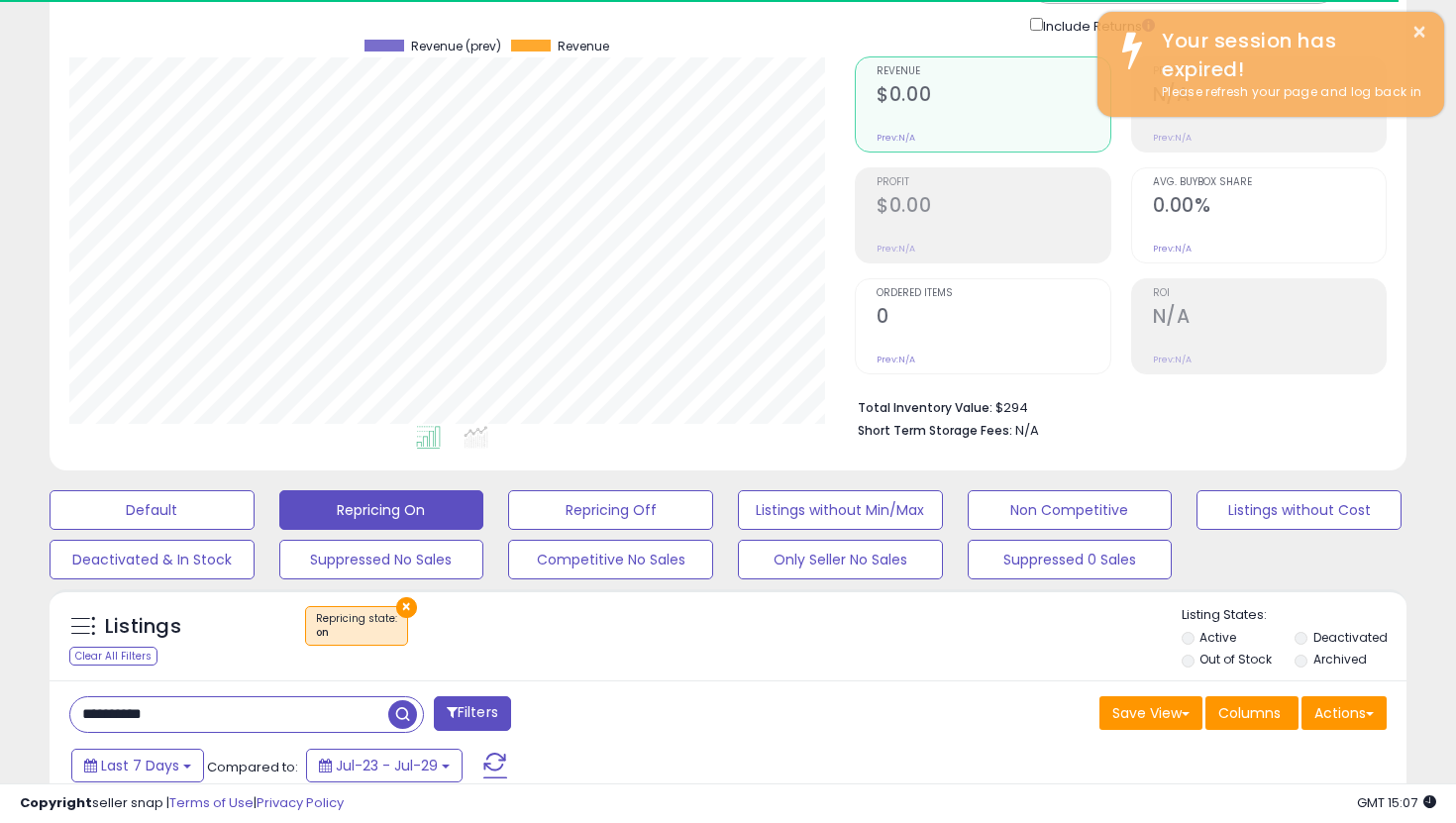 type on "**********" 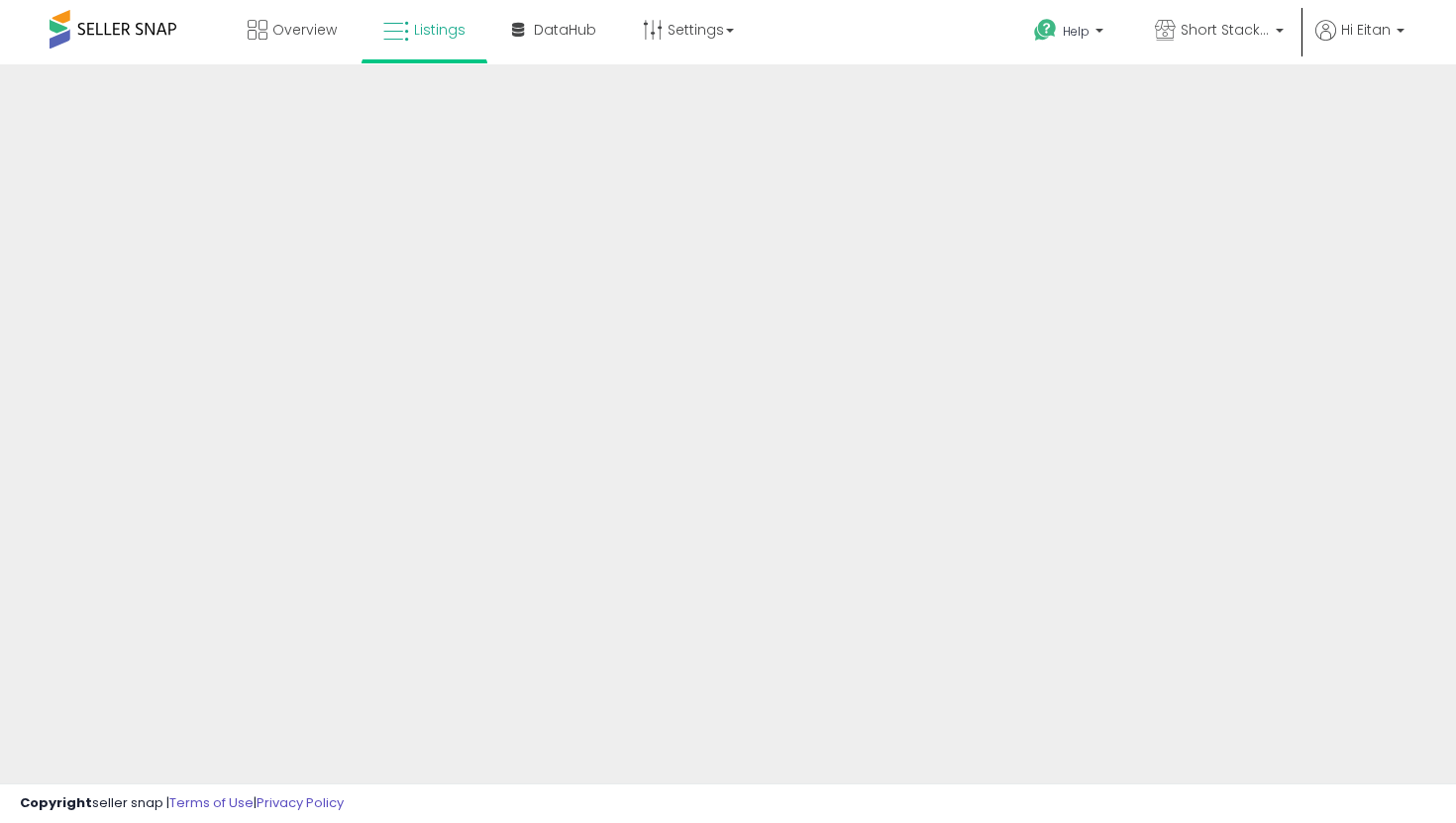scroll, scrollTop: 0, scrollLeft: 0, axis: both 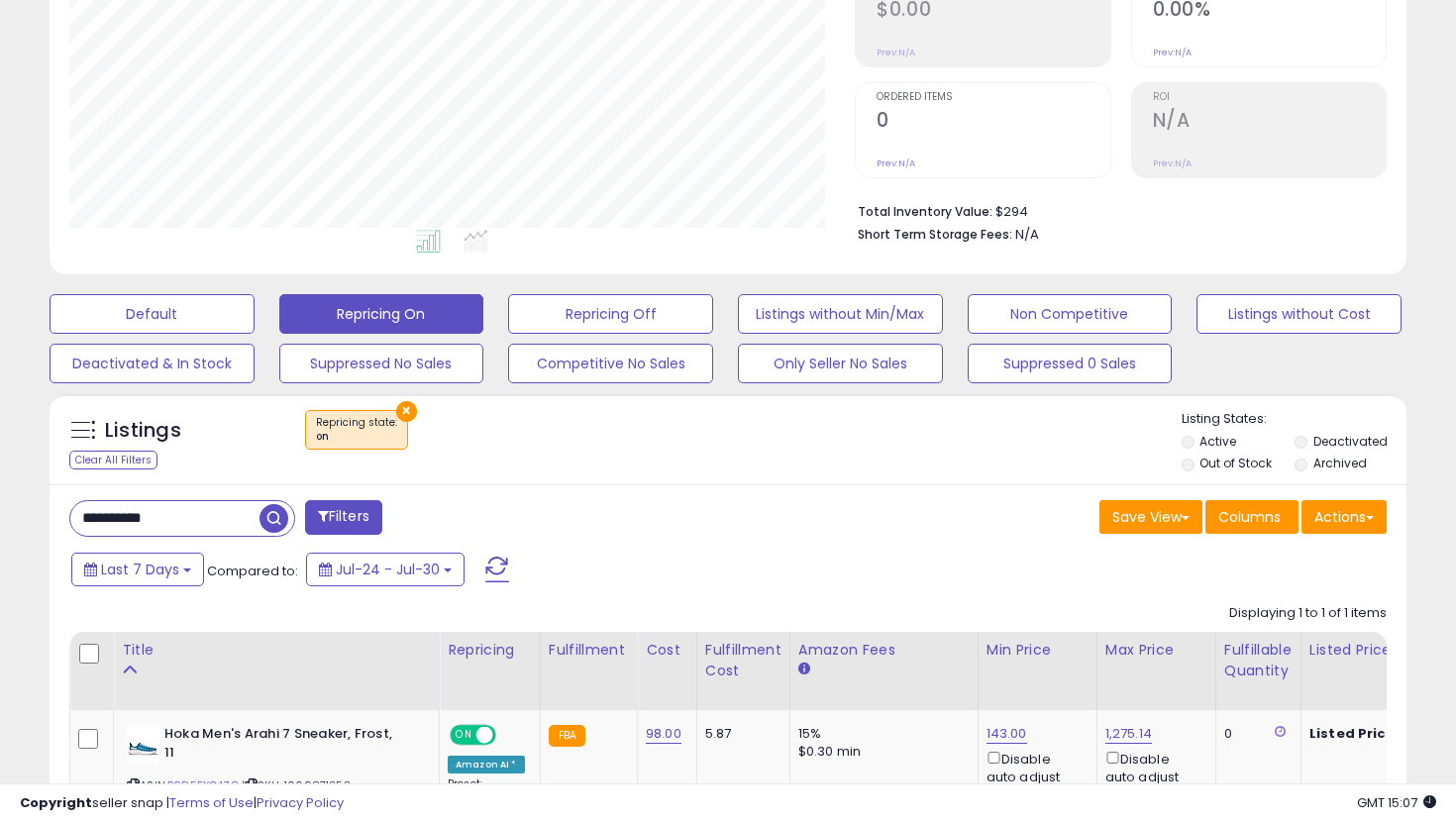 click at bounding box center (276, 516) 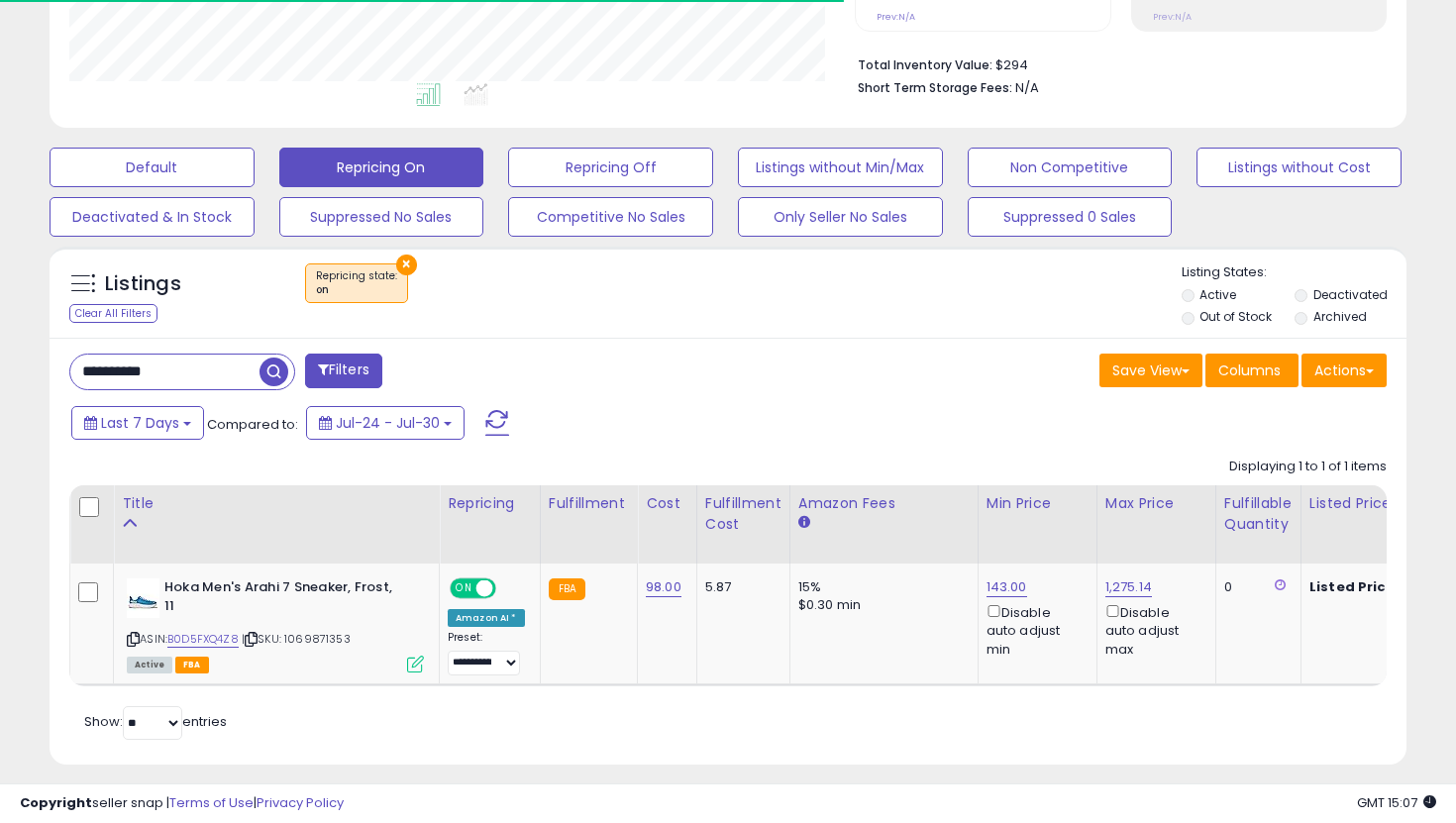 scroll, scrollTop: 485, scrollLeft: 0, axis: vertical 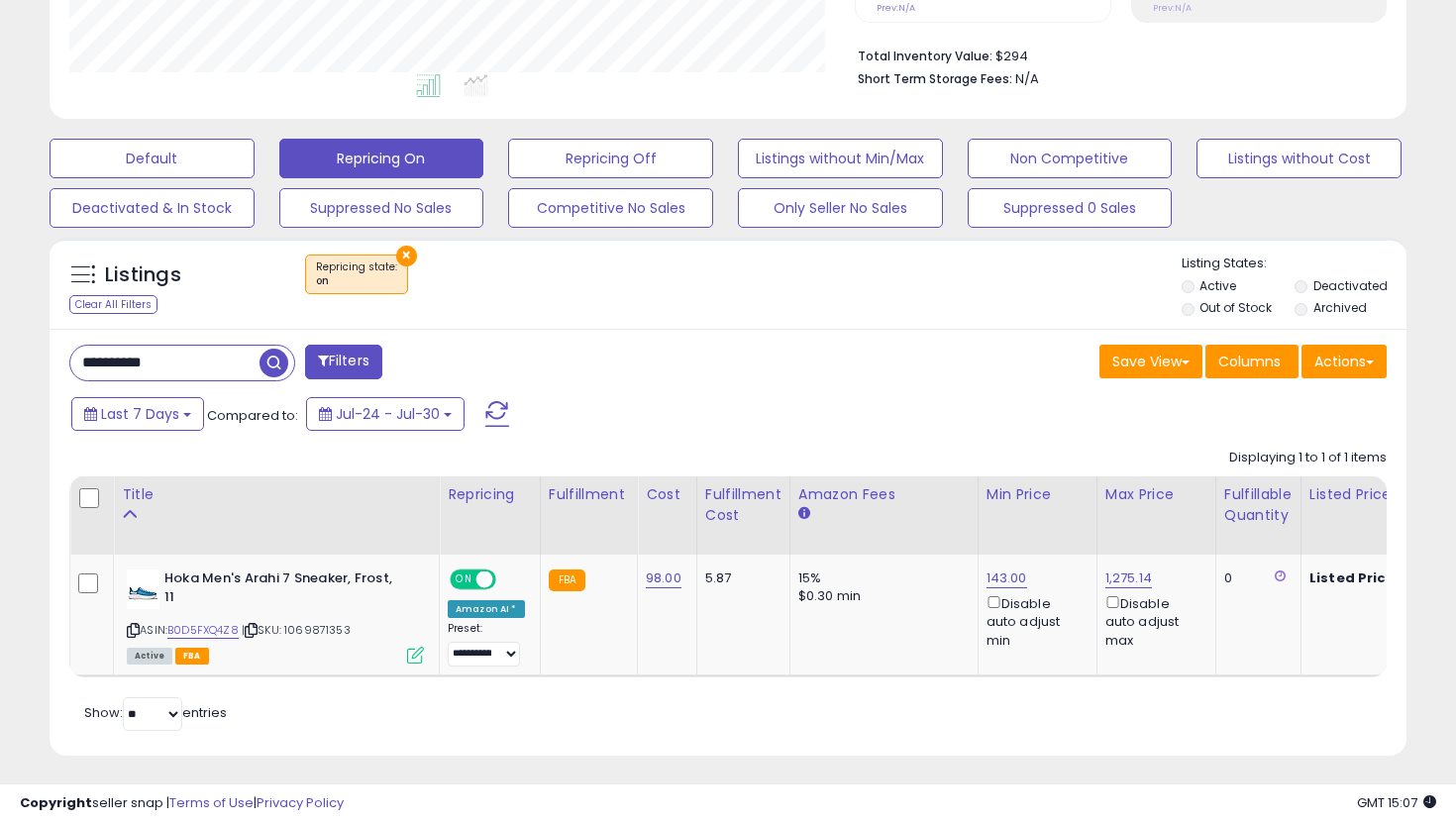 click on "**********" at bounding box center [164, 362] 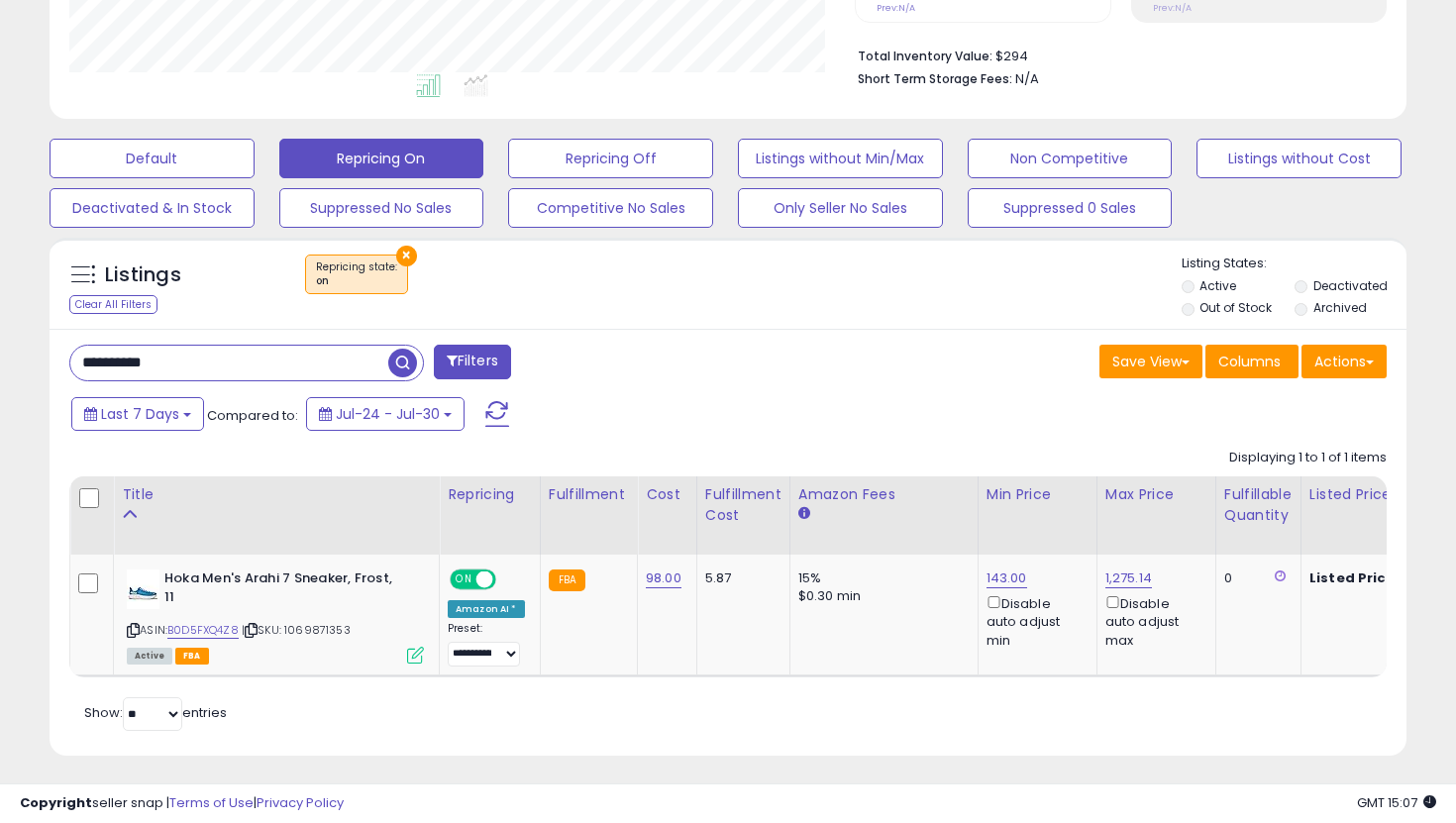 click on "**********" at bounding box center (229, 362) 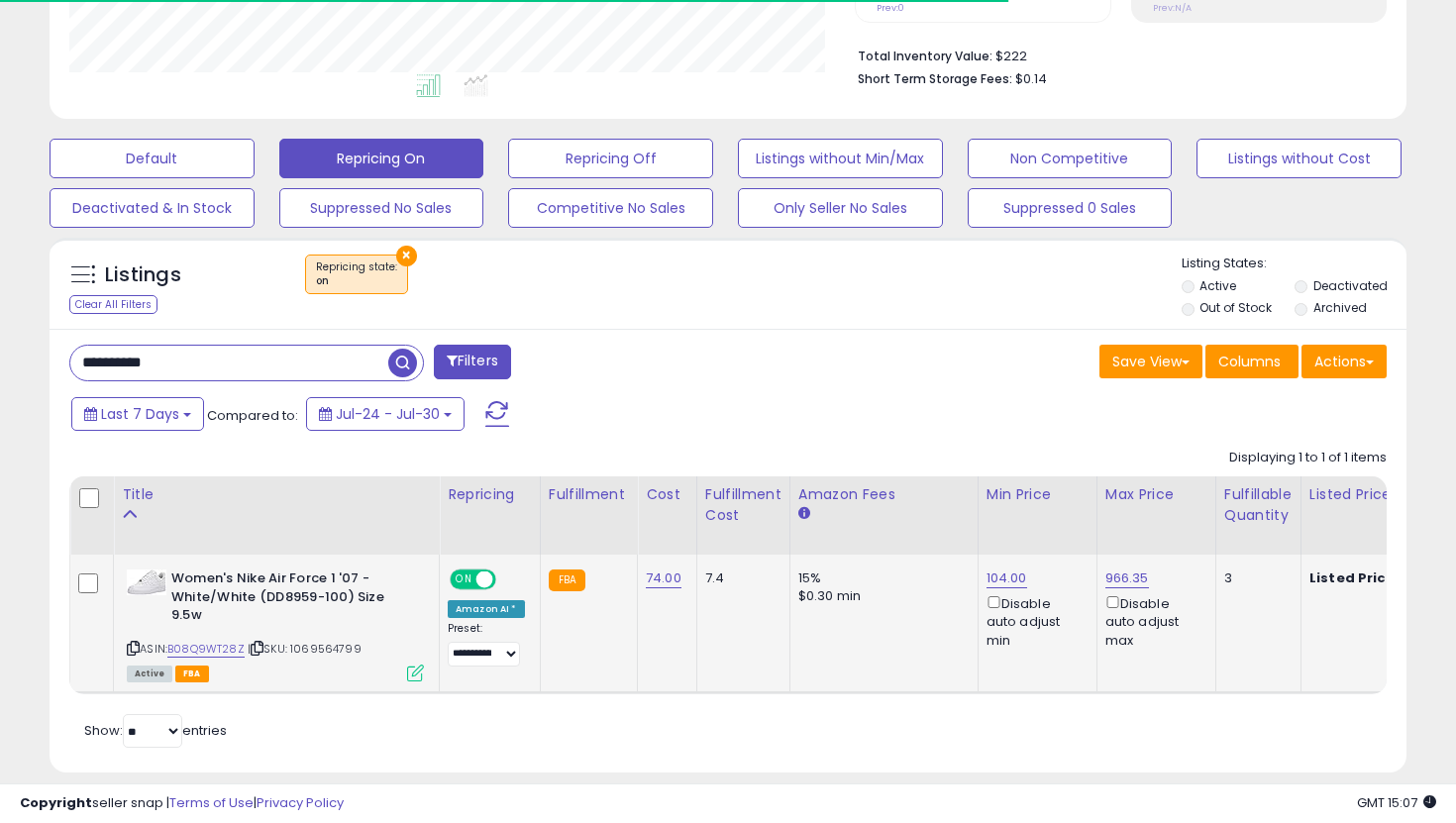 scroll, scrollTop: 510, scrollLeft: 0, axis: vertical 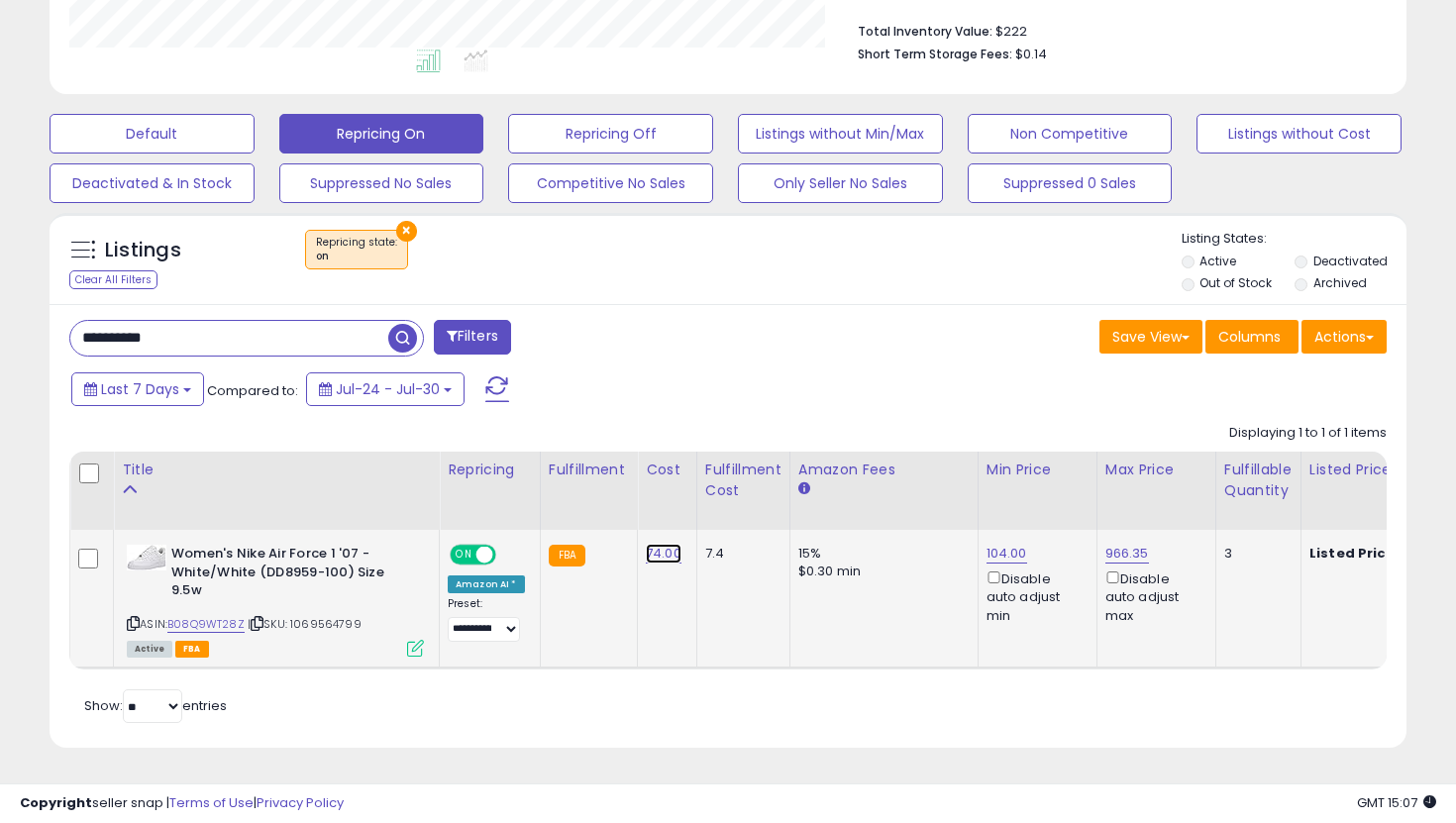 click on "74.00" at bounding box center [664, 554] 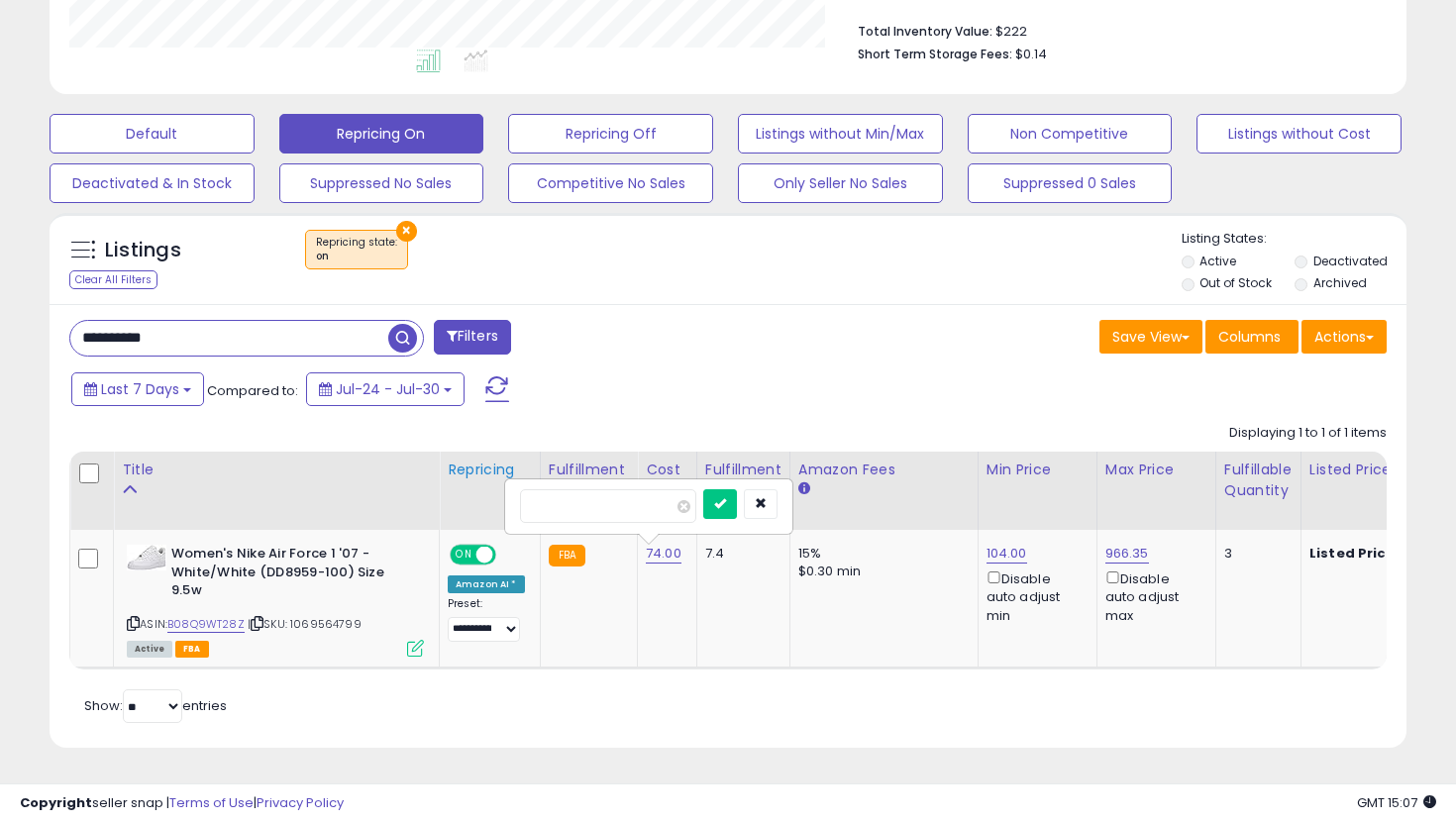 drag, startPoint x: 601, startPoint y: 509, endPoint x: 444, endPoint y: 507, distance: 157.01274 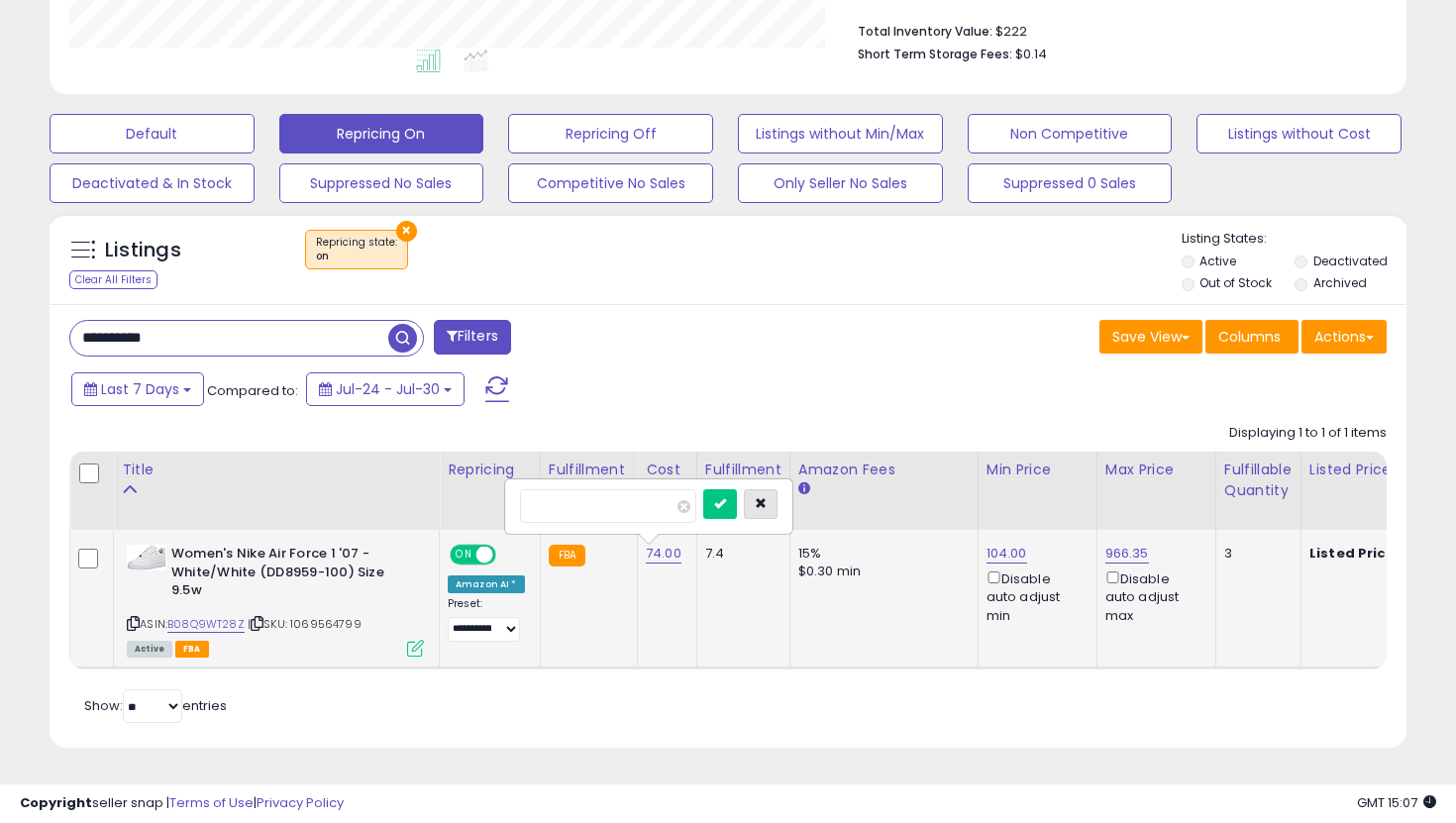 click at bounding box center (761, 504) 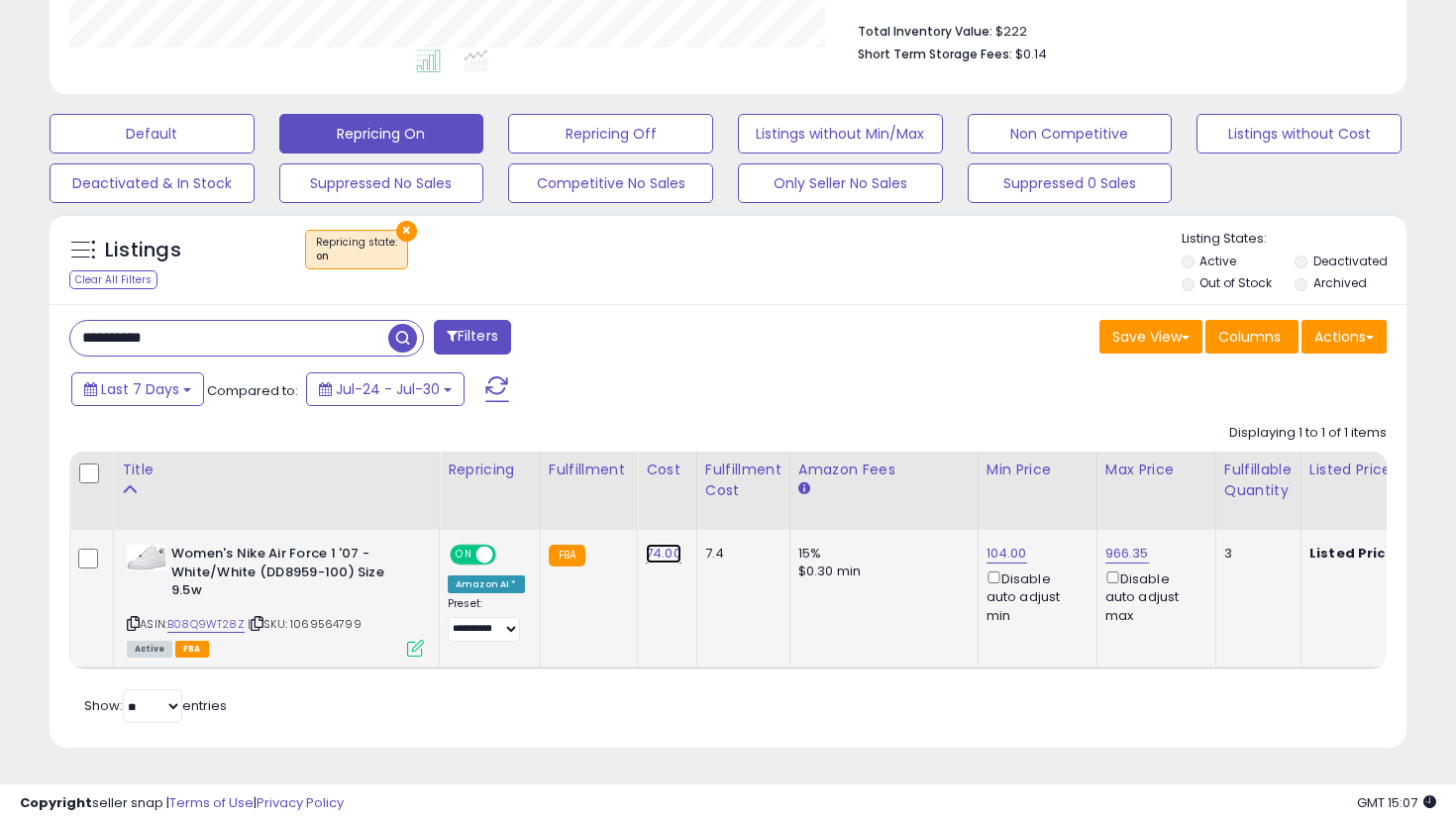 click on "74.00" at bounding box center [664, 554] 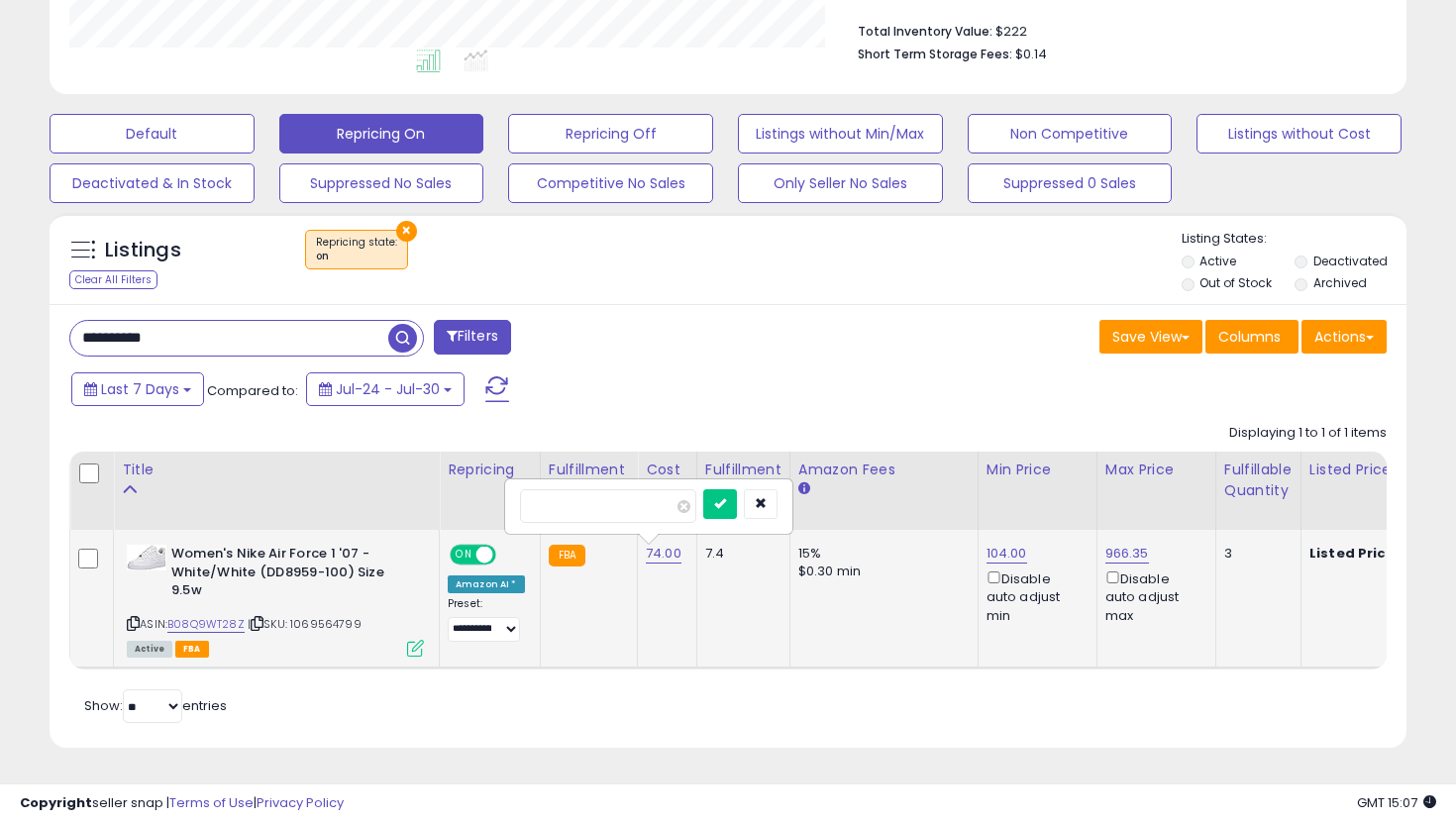 drag, startPoint x: 635, startPoint y: 502, endPoint x: 523, endPoint y: 510, distance: 112.28535 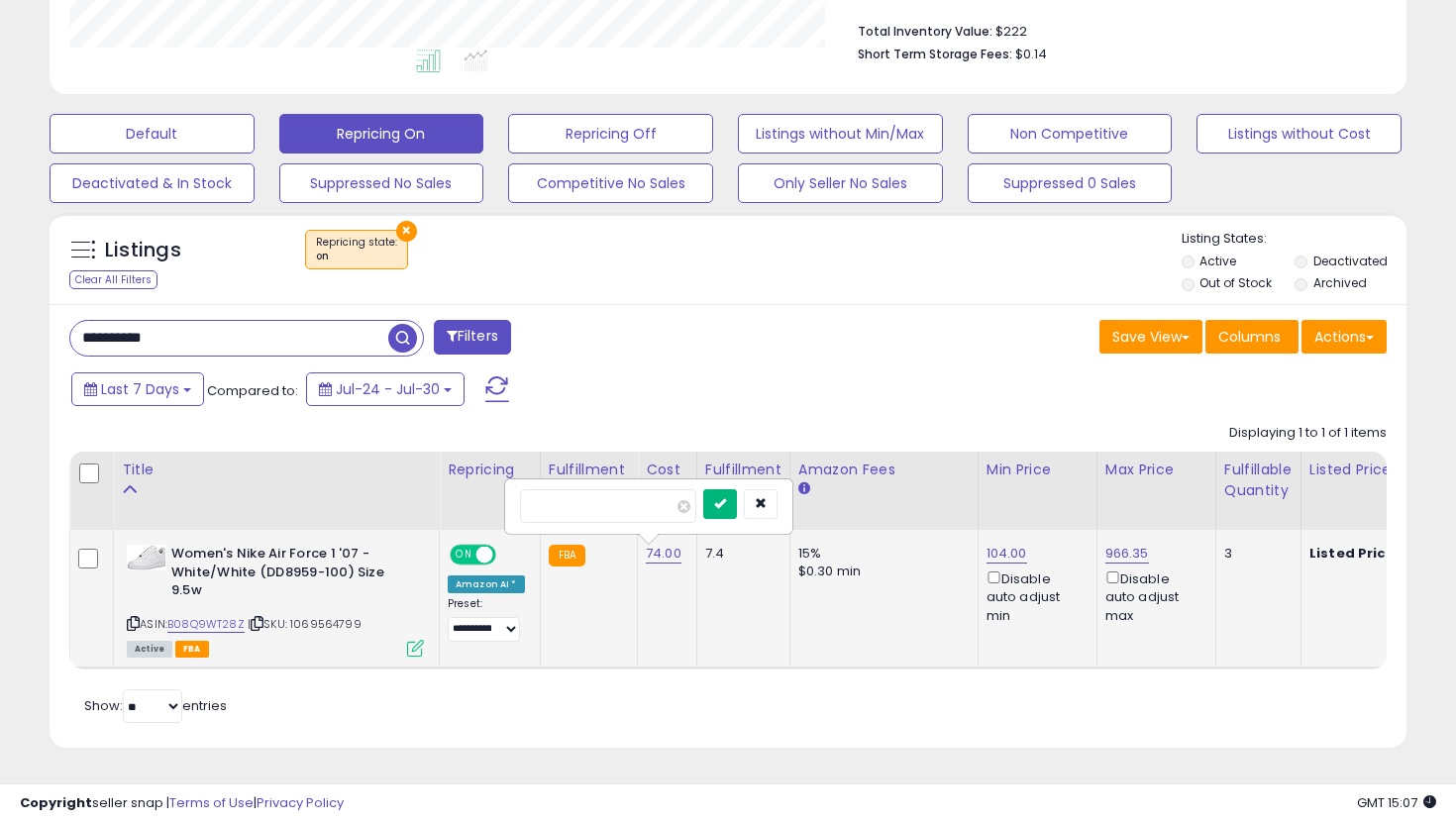 type on "**" 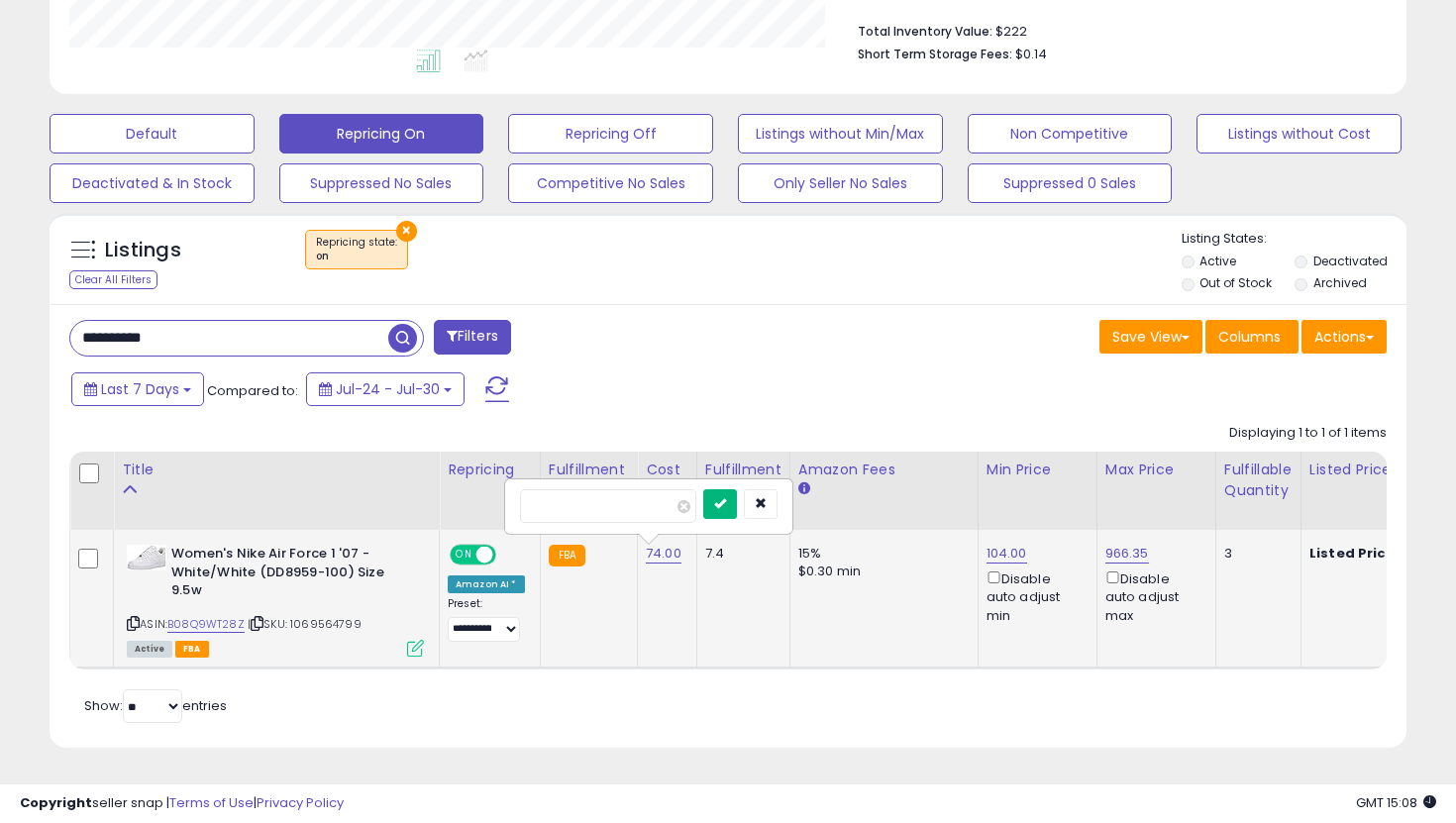 click at bounding box center [720, 504] 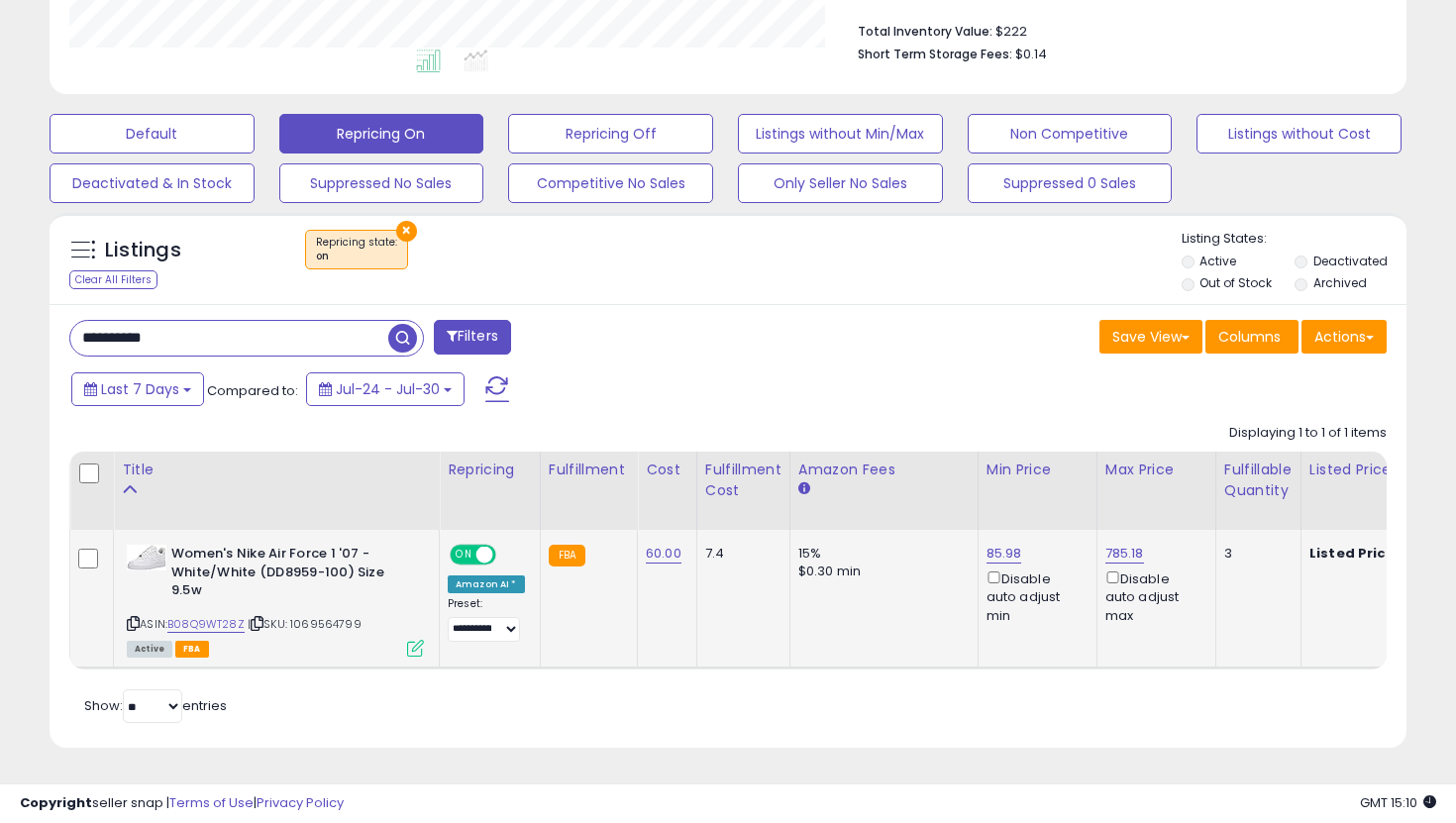 click on "**********" at bounding box center [229, 338] 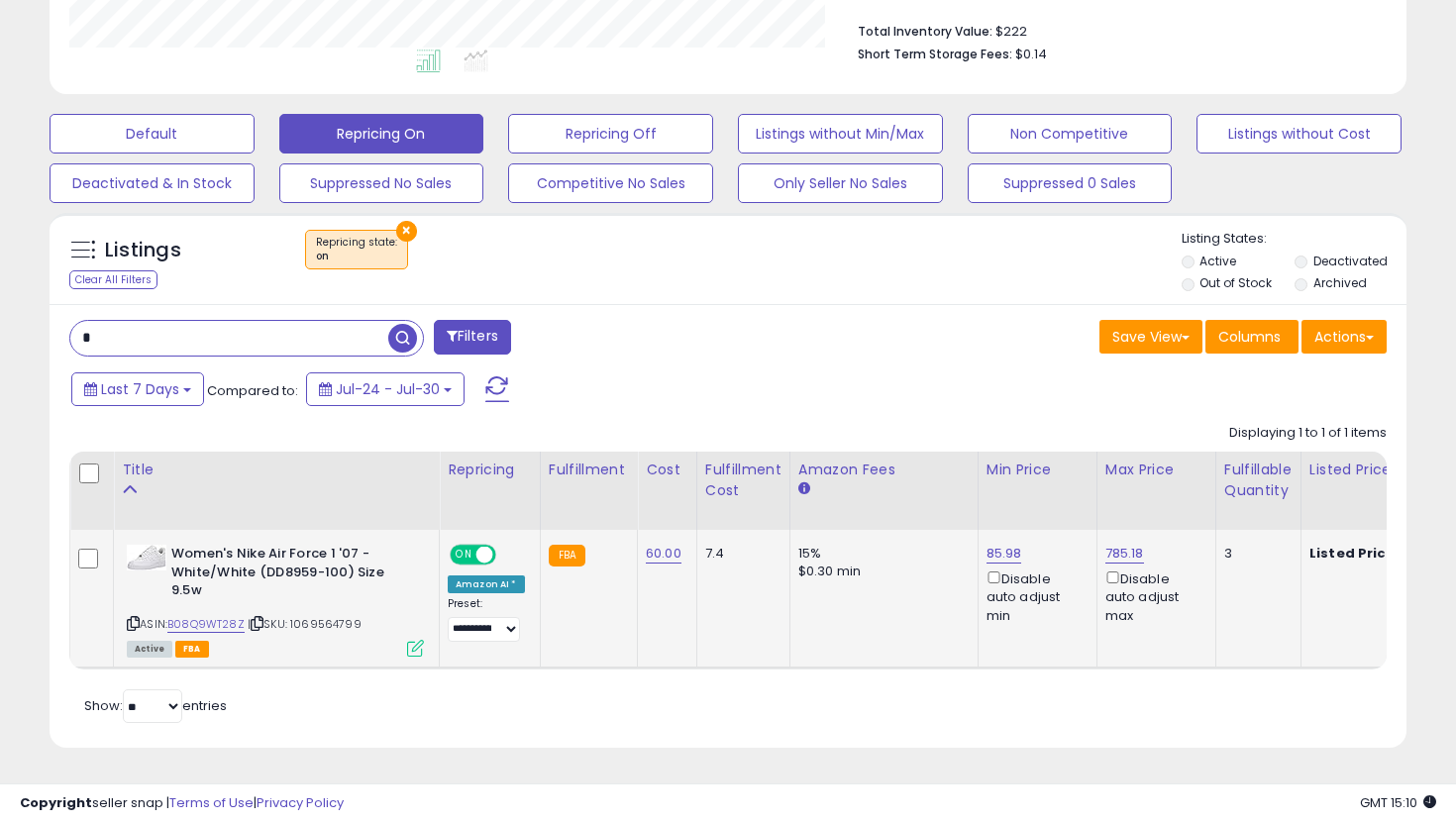 paste on "**********" 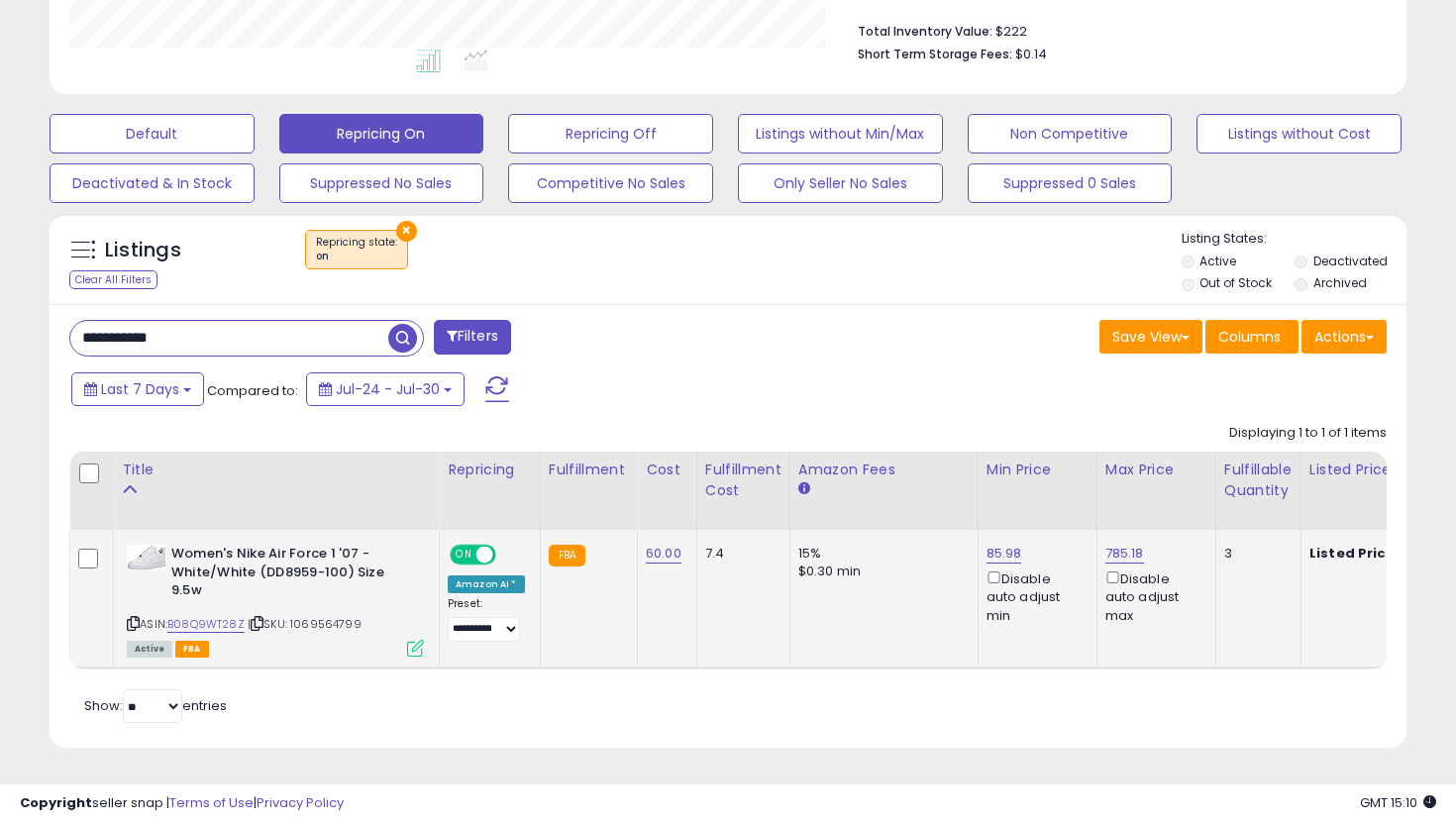 type on "**********" 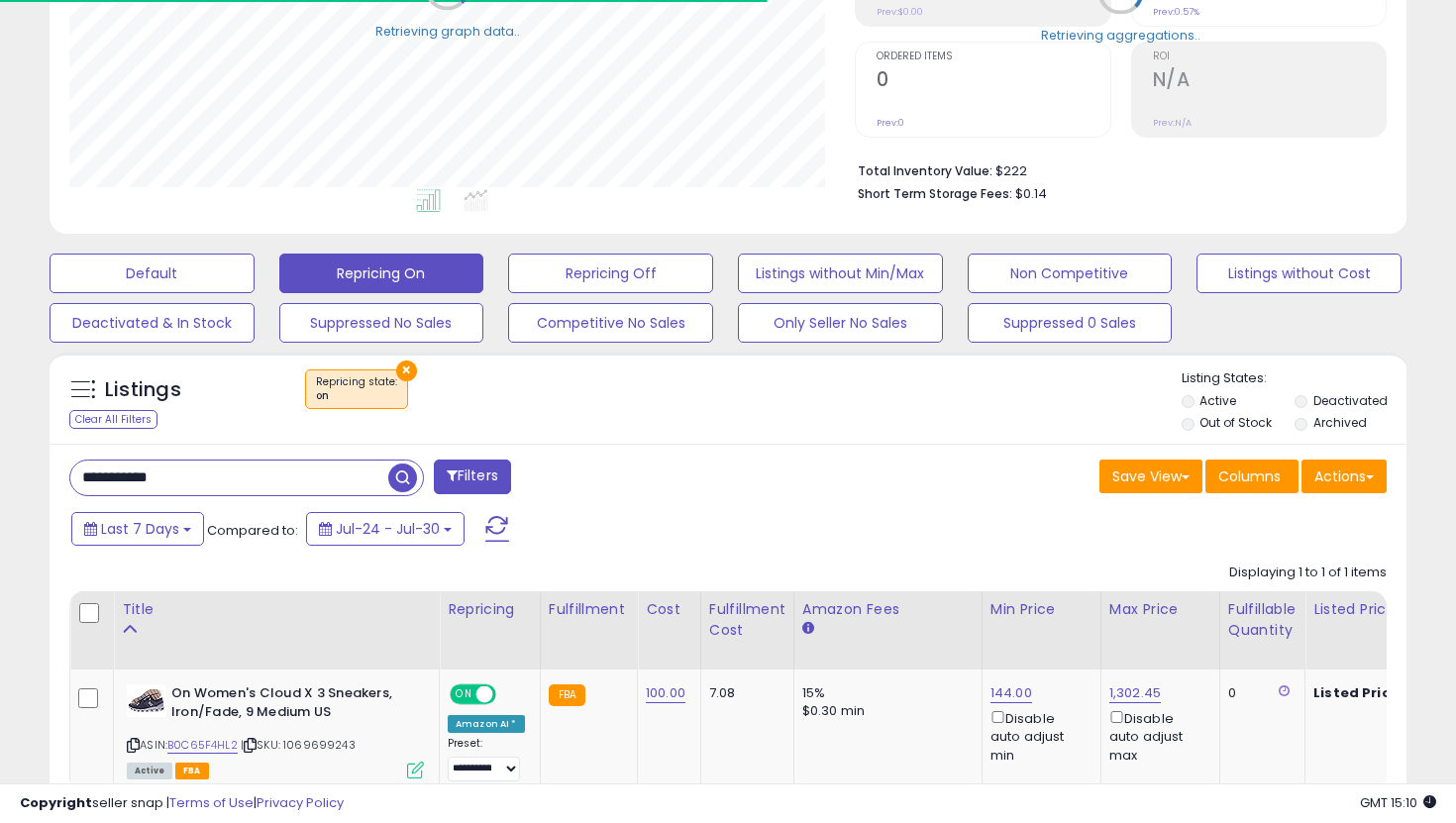 scroll, scrollTop: 492, scrollLeft: 0, axis: vertical 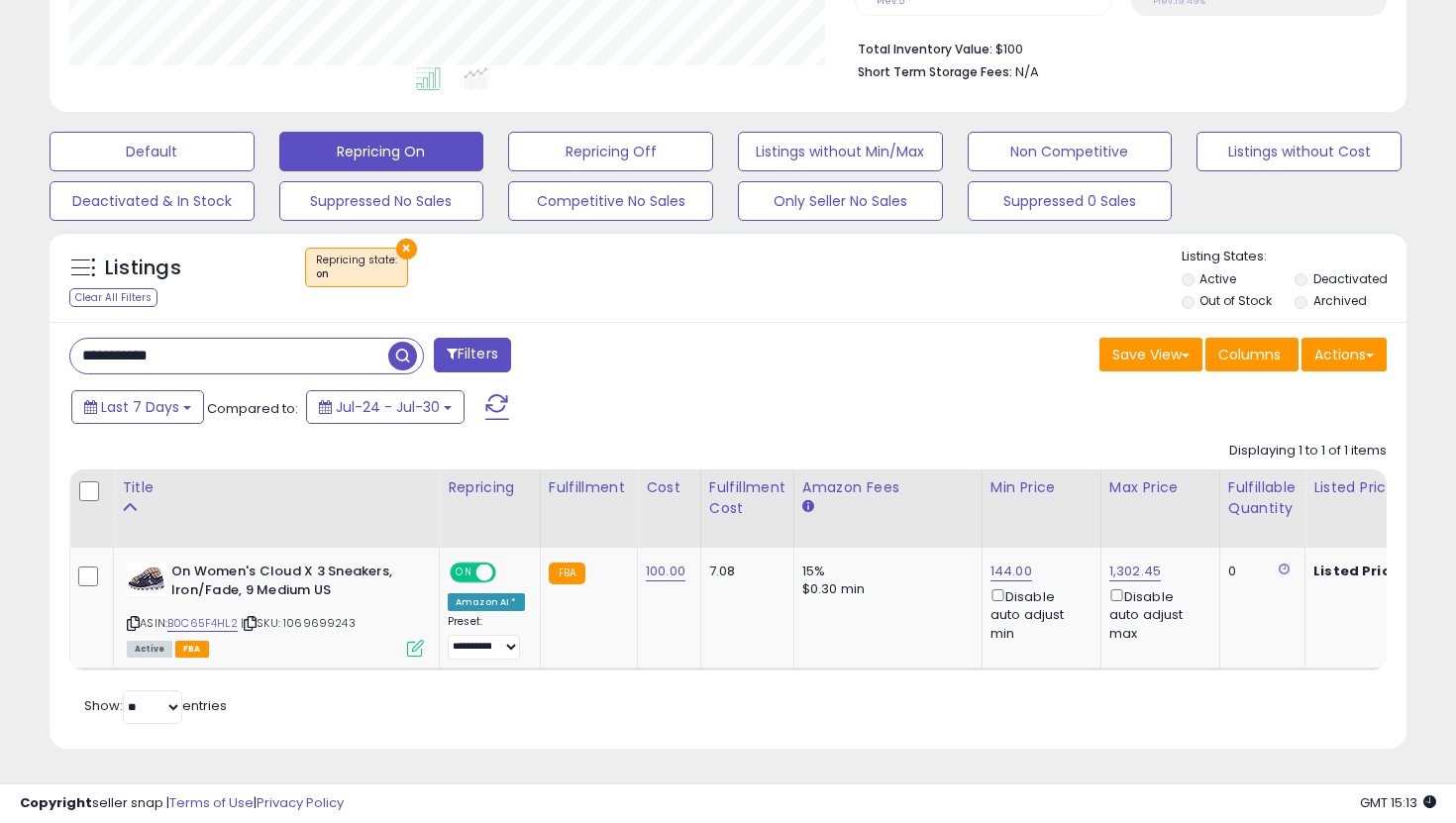 click on "**********" at bounding box center [229, 356] 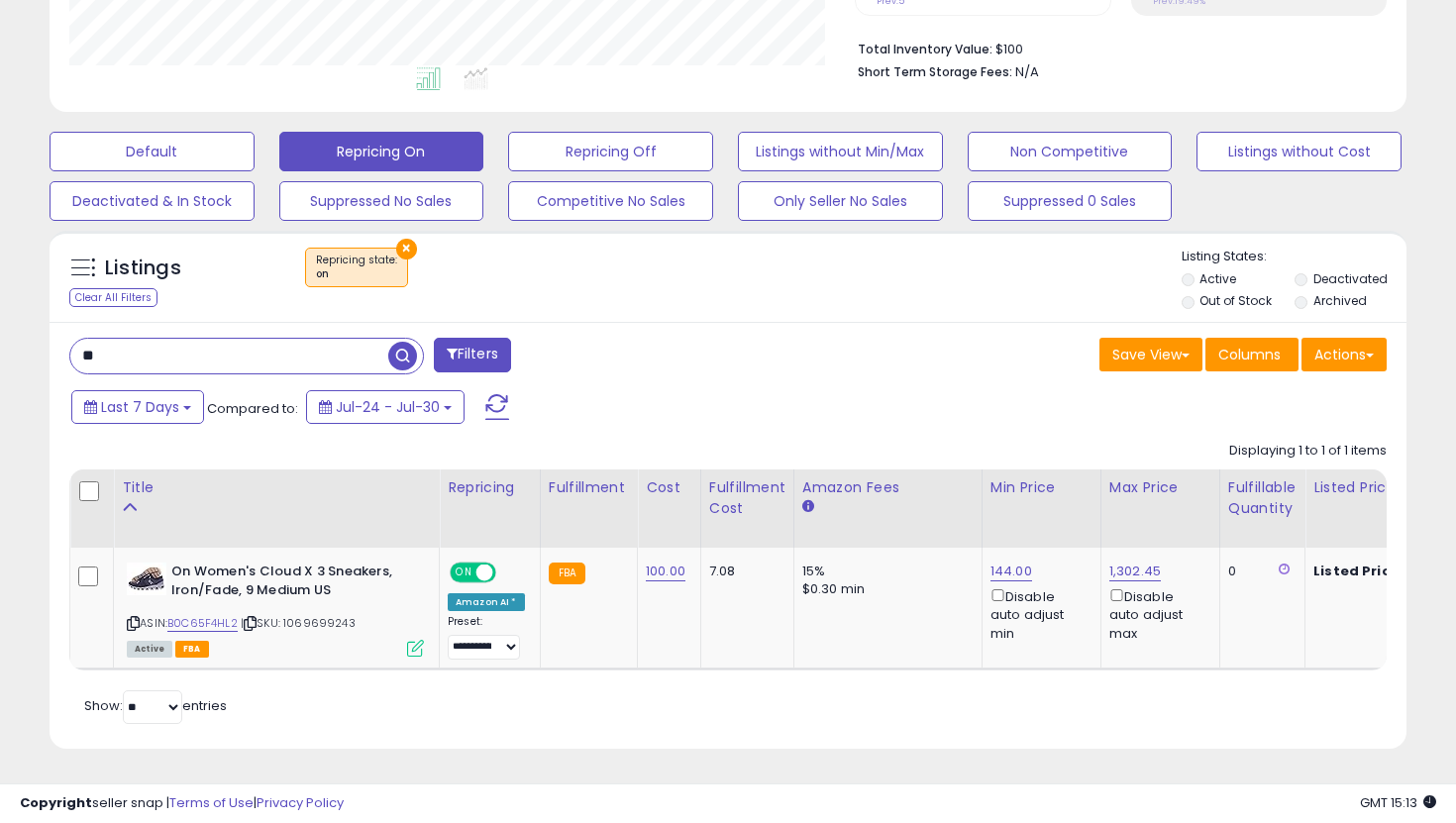 paste on "**********" 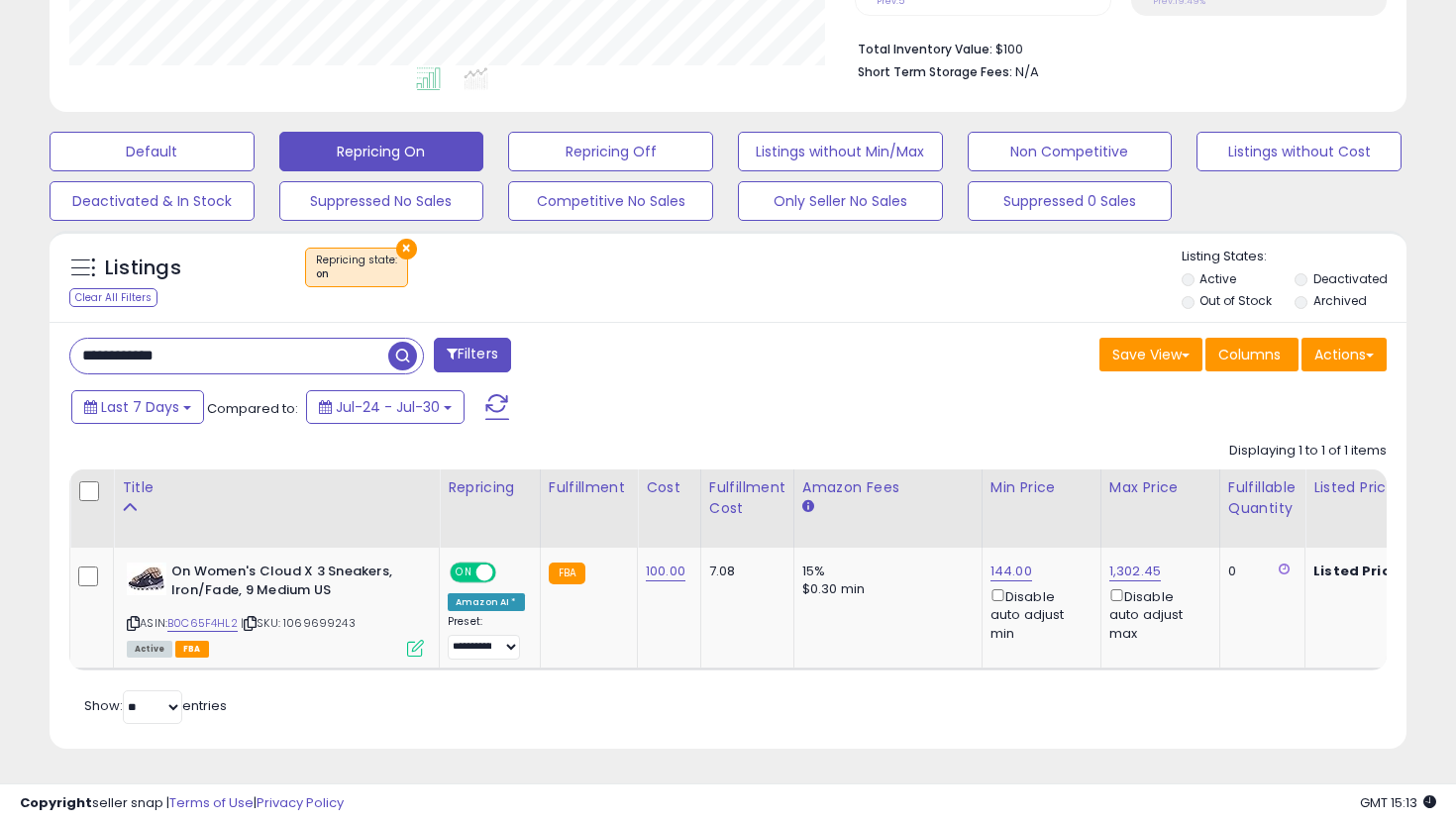 type on "**********" 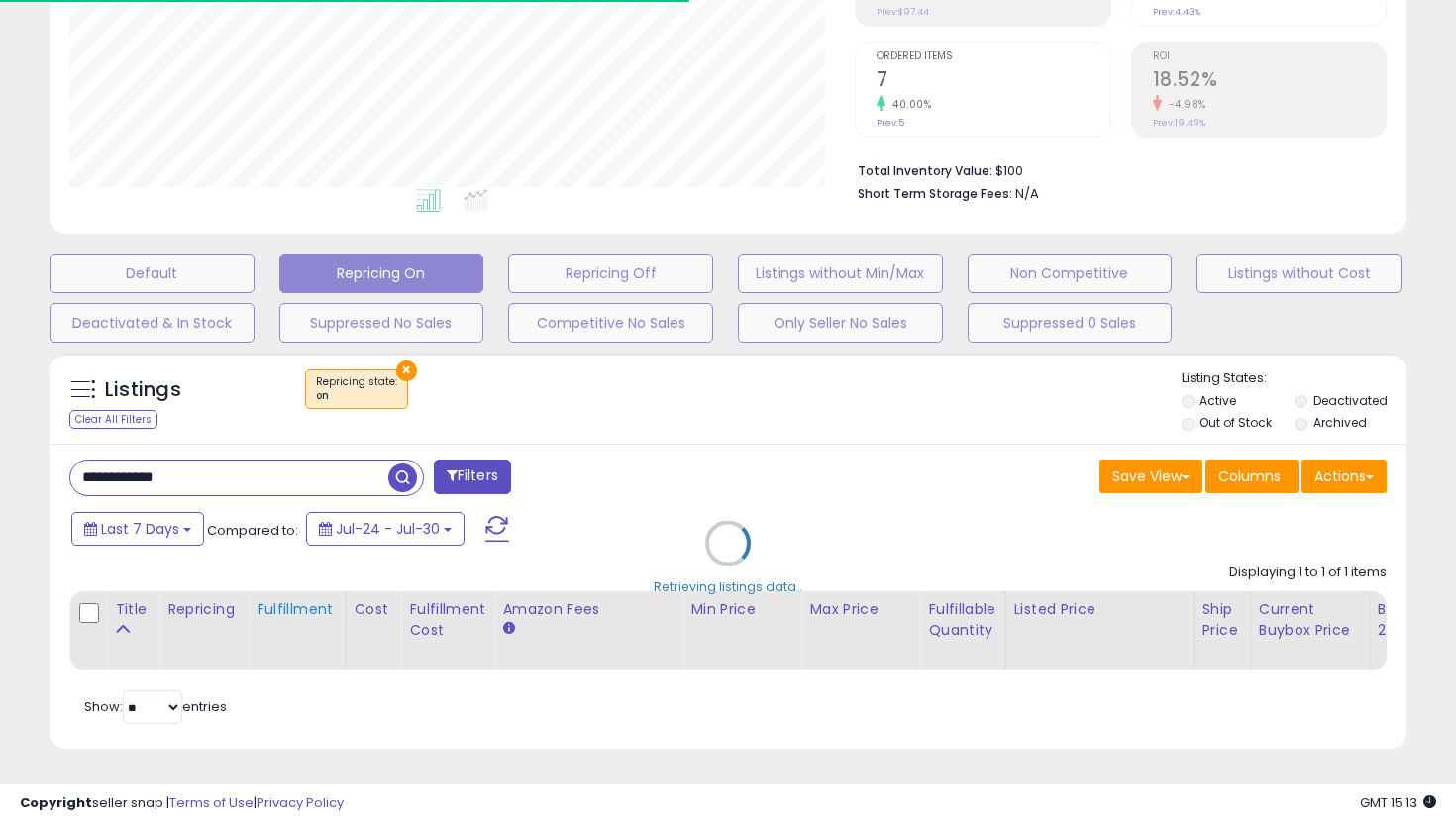 scroll, scrollTop: 492, scrollLeft: 0, axis: vertical 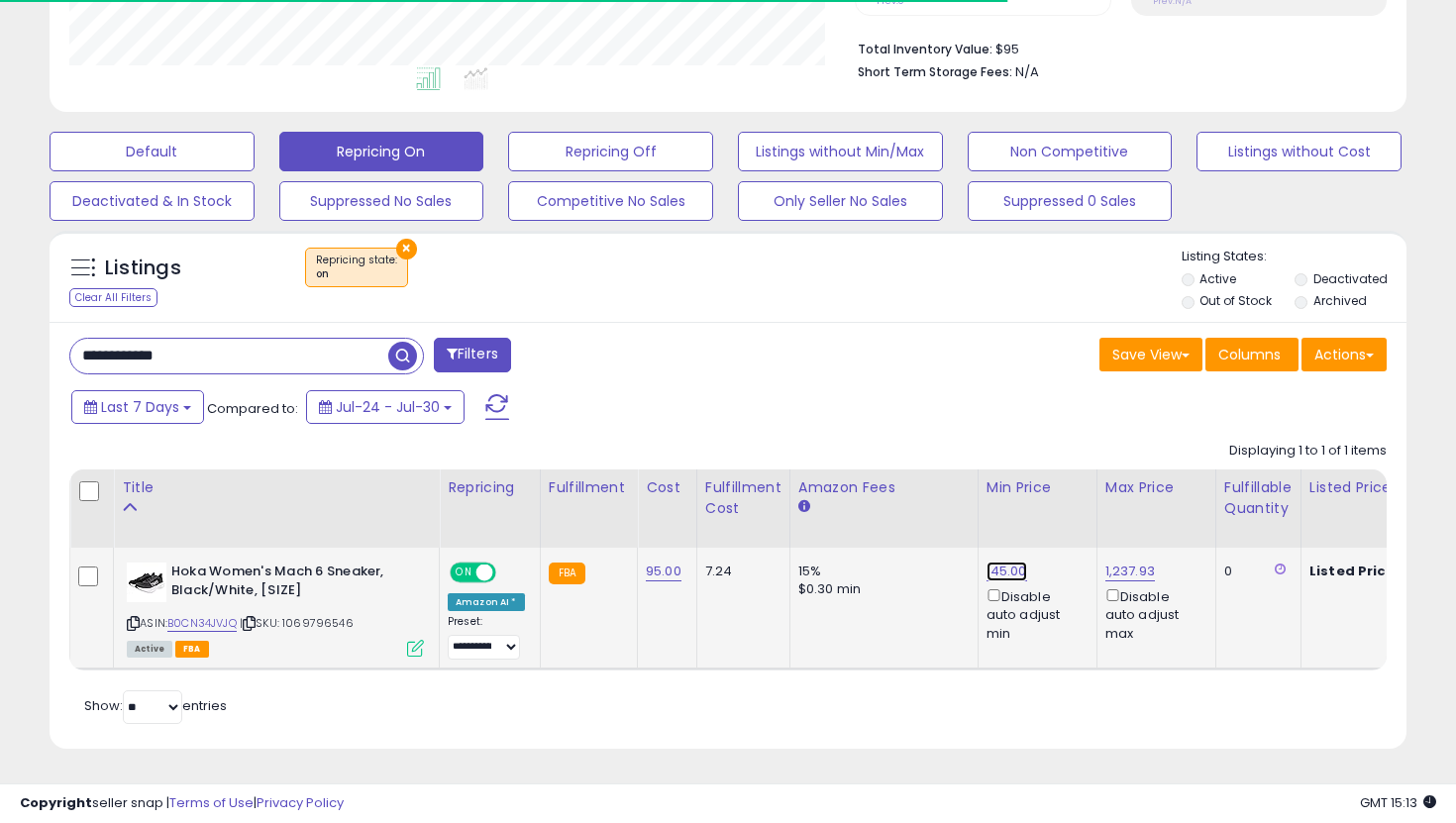 click on "145.00" at bounding box center (1006, 571) 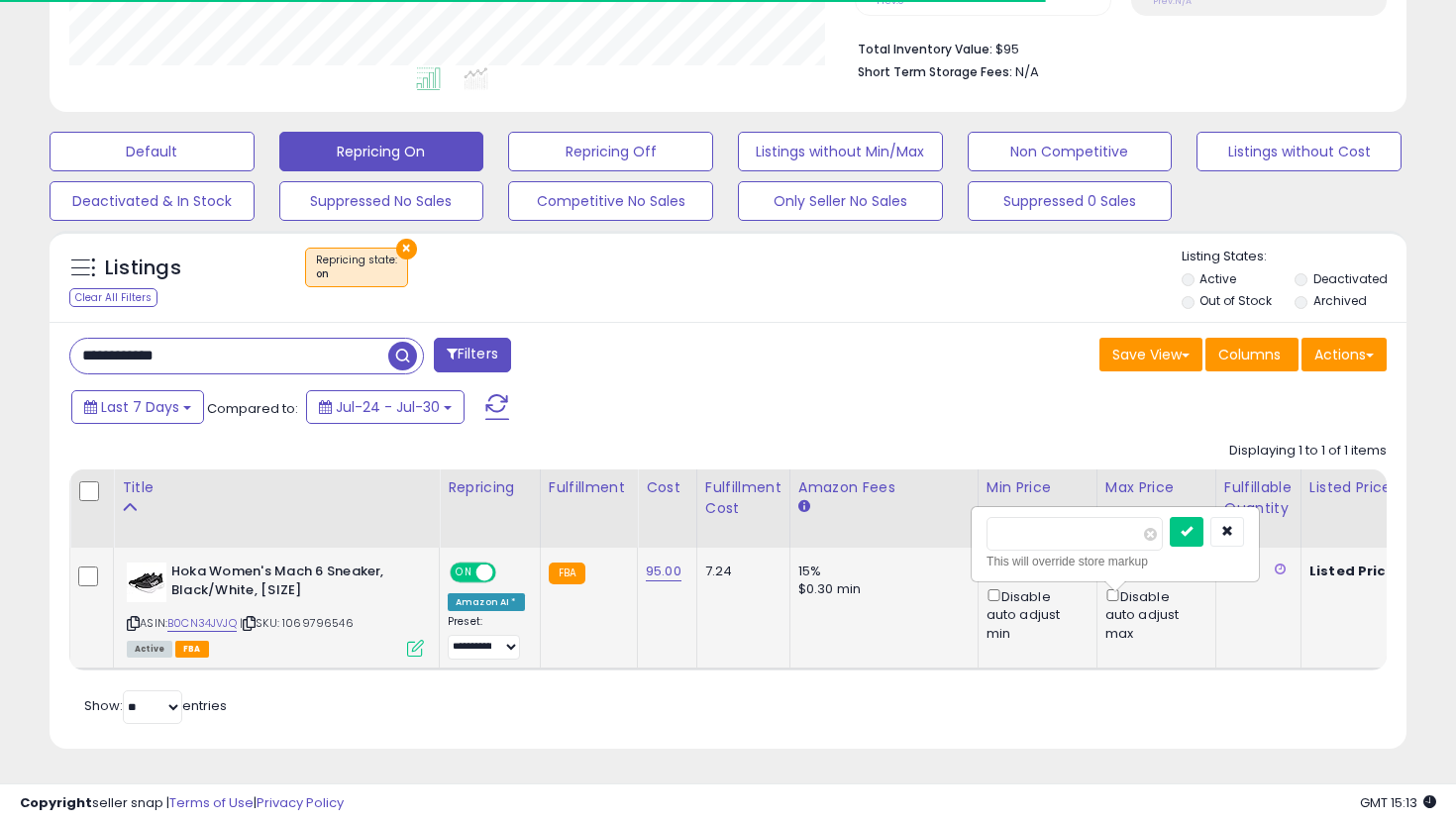 scroll, scrollTop: 989967, scrollLeft: 989690, axis: both 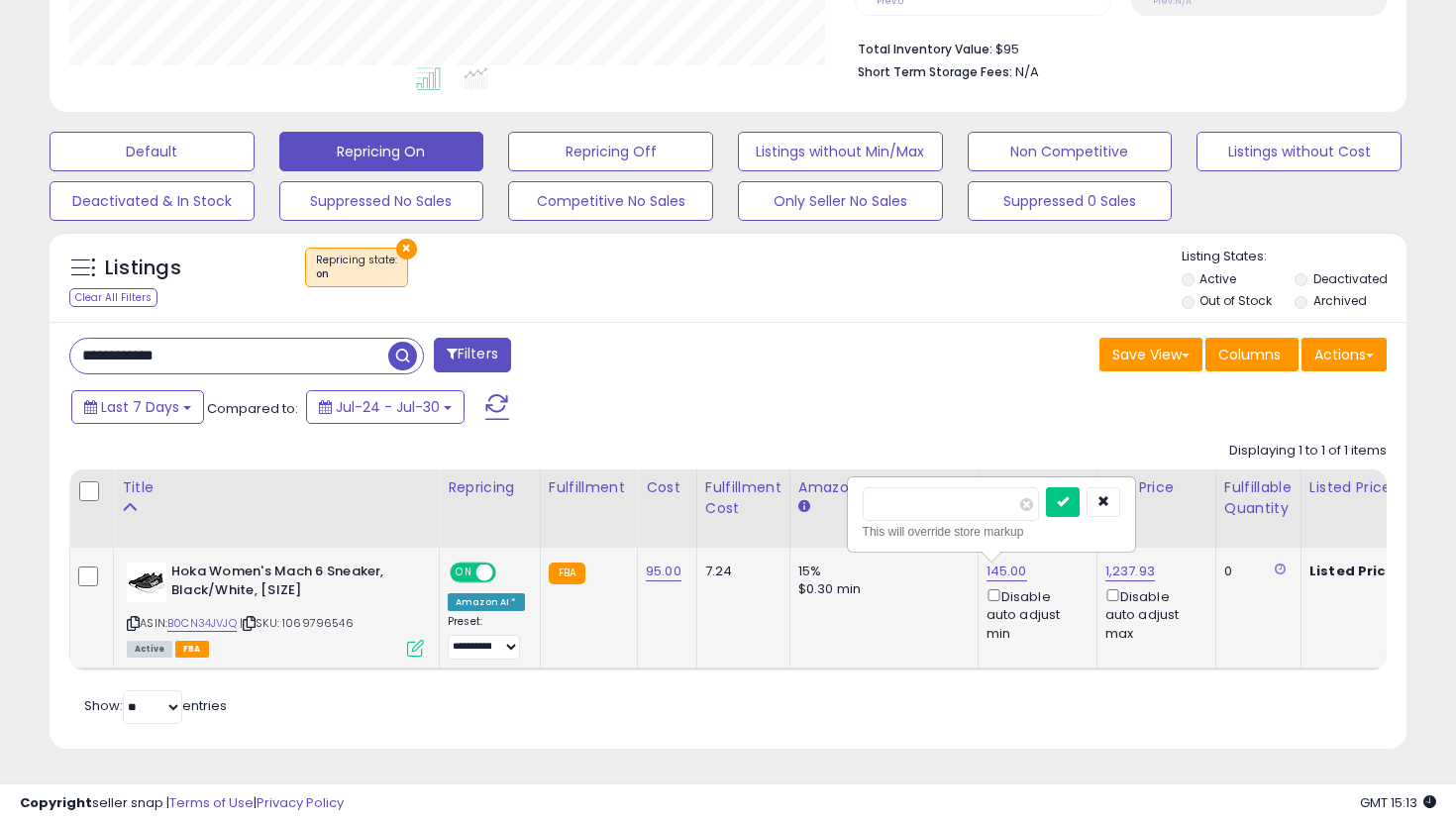 click on "******" at bounding box center [951, 504] 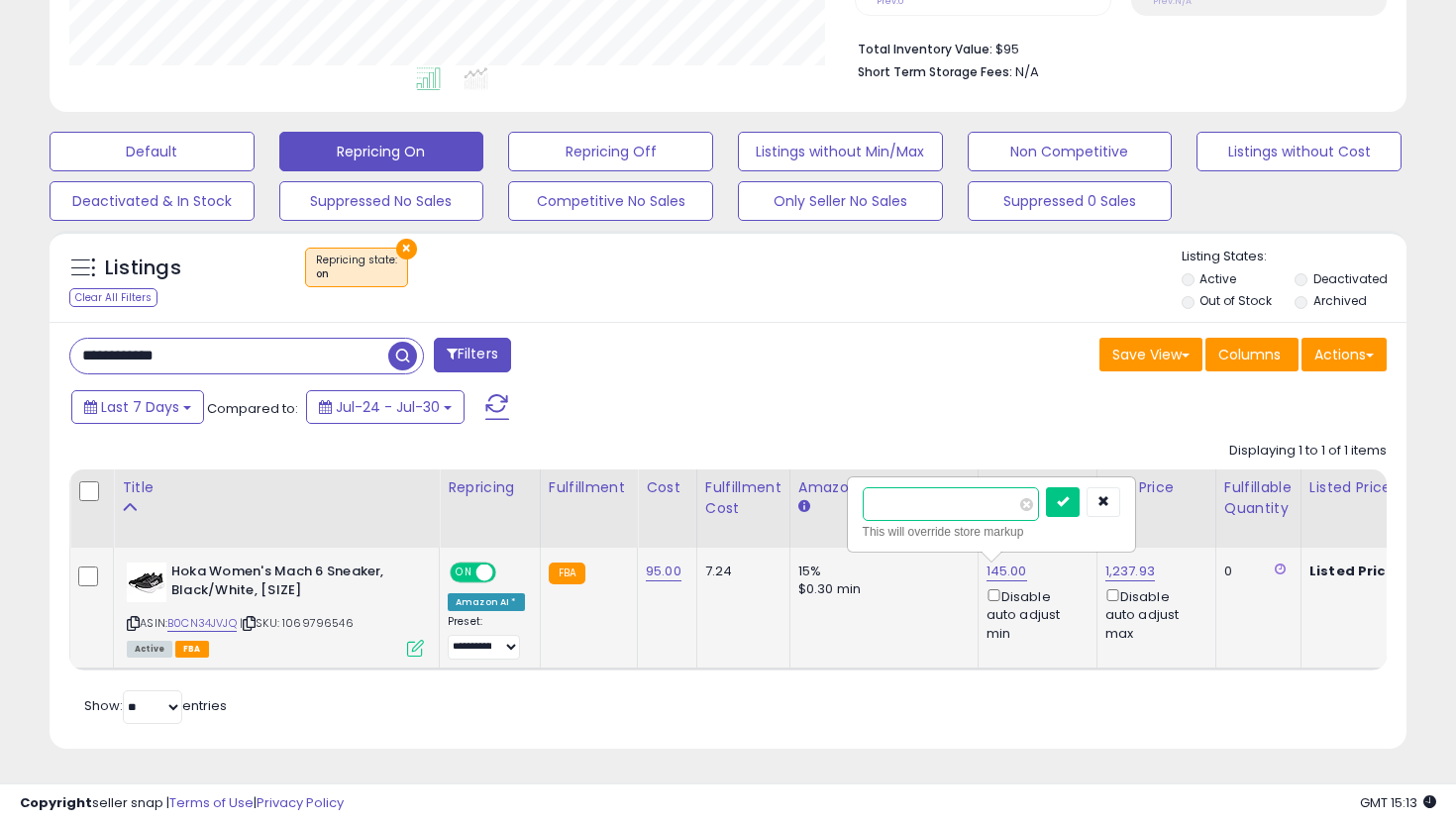 click on "******" at bounding box center (951, 504) 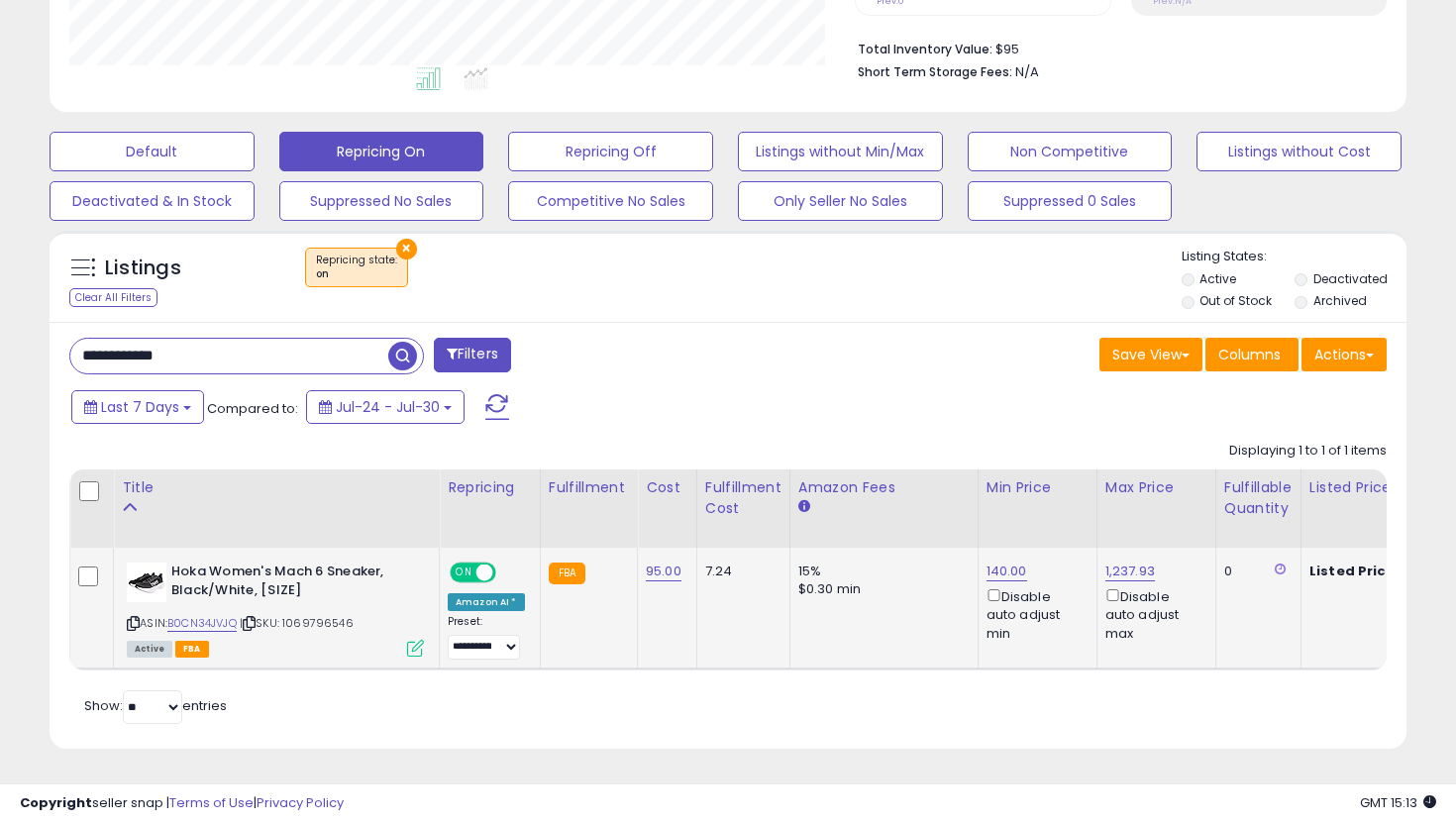 click on "**********" at bounding box center [229, 356] 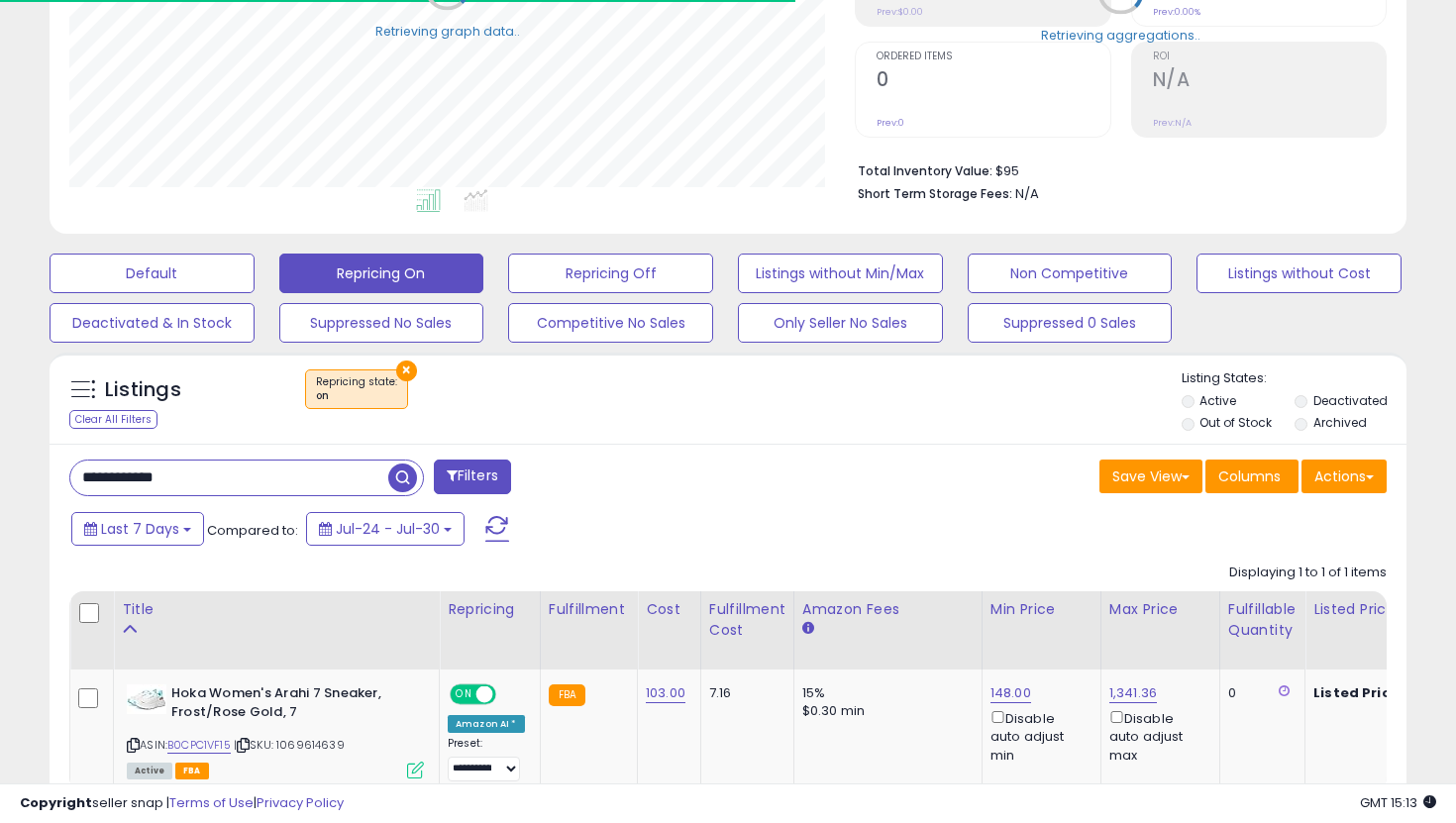 scroll, scrollTop: 492, scrollLeft: 0, axis: vertical 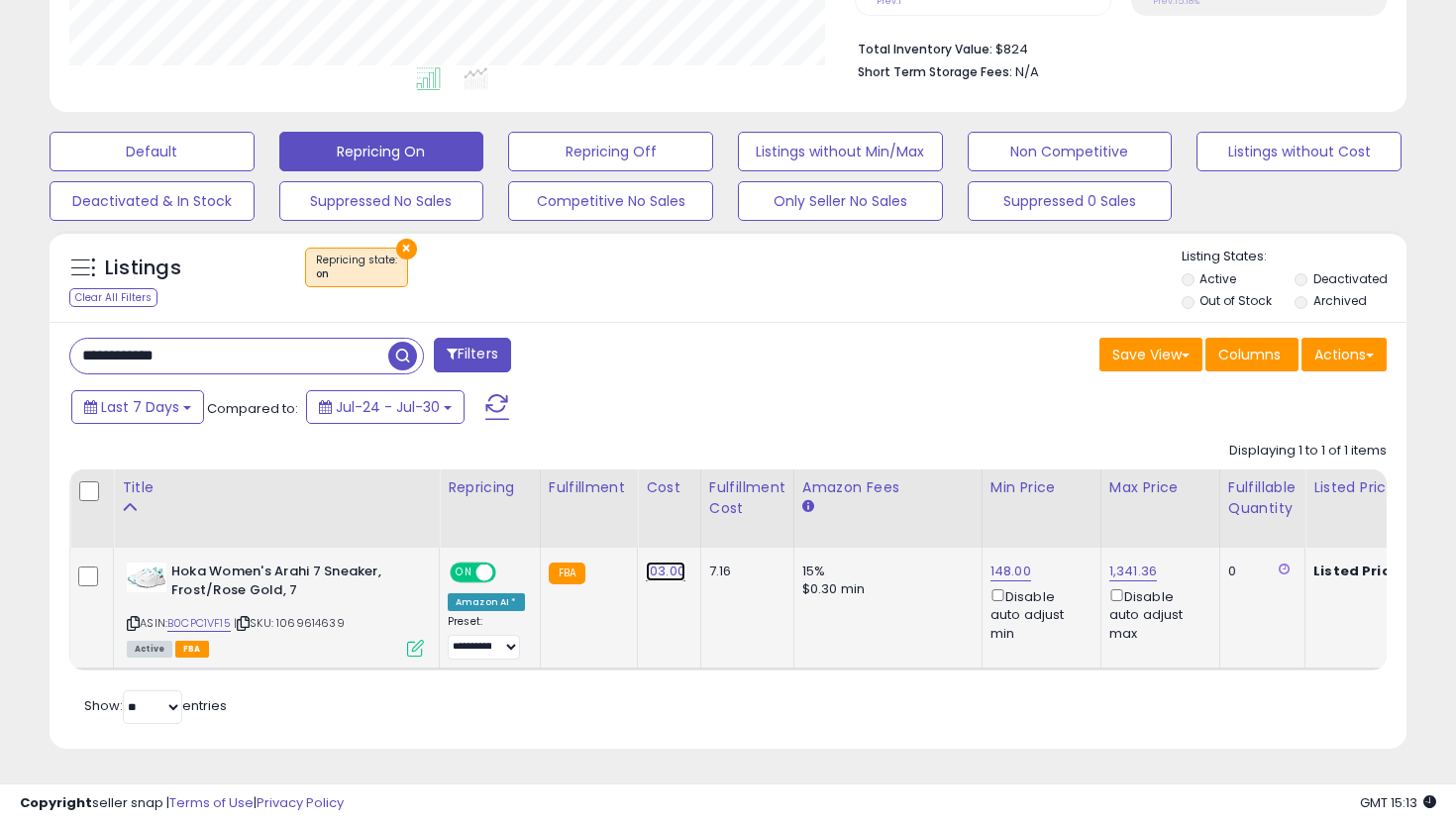 click on "103.00" at bounding box center (666, 571) 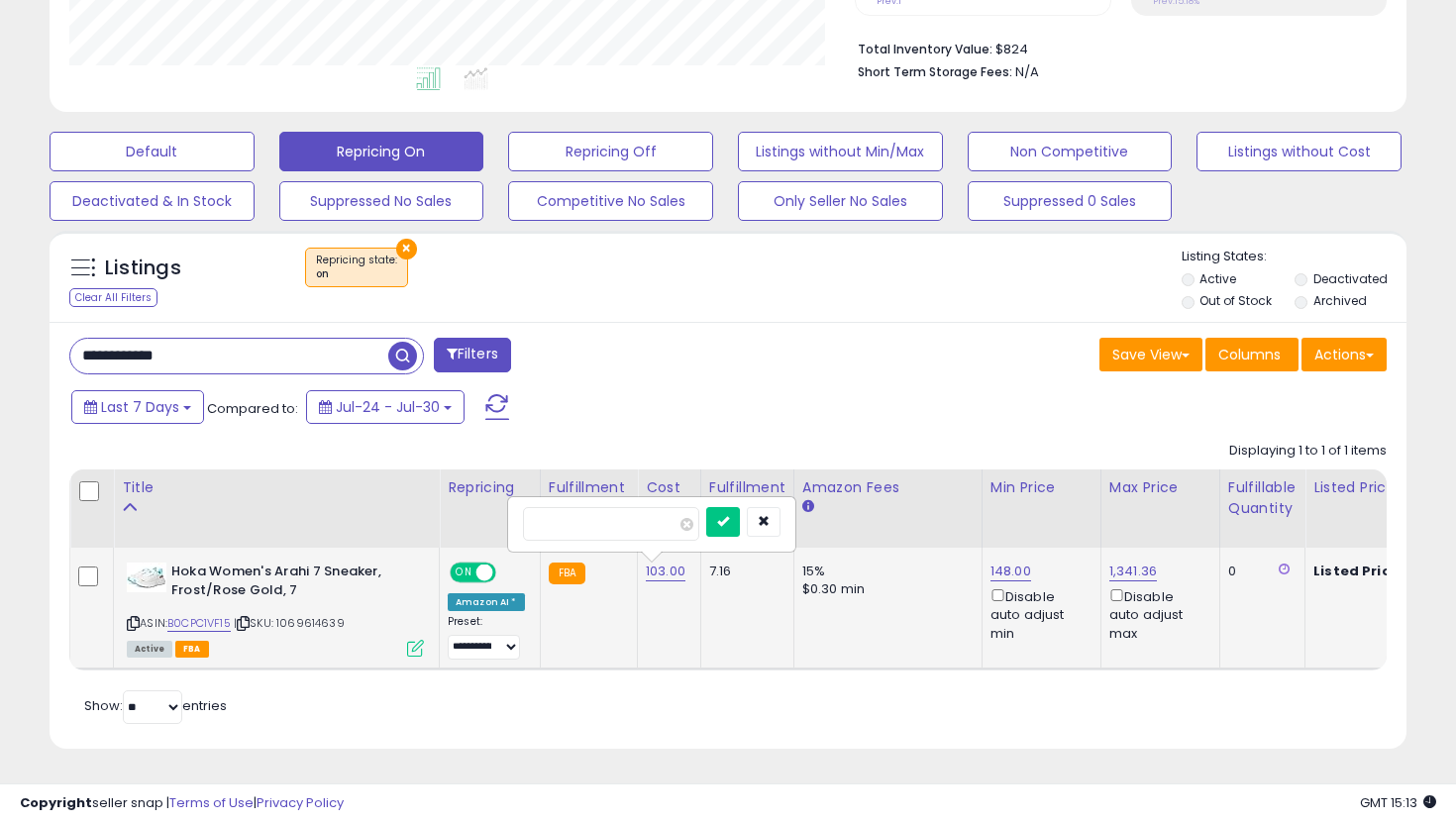 drag, startPoint x: 614, startPoint y: 516, endPoint x: 518, endPoint y: 514, distance: 96.020831 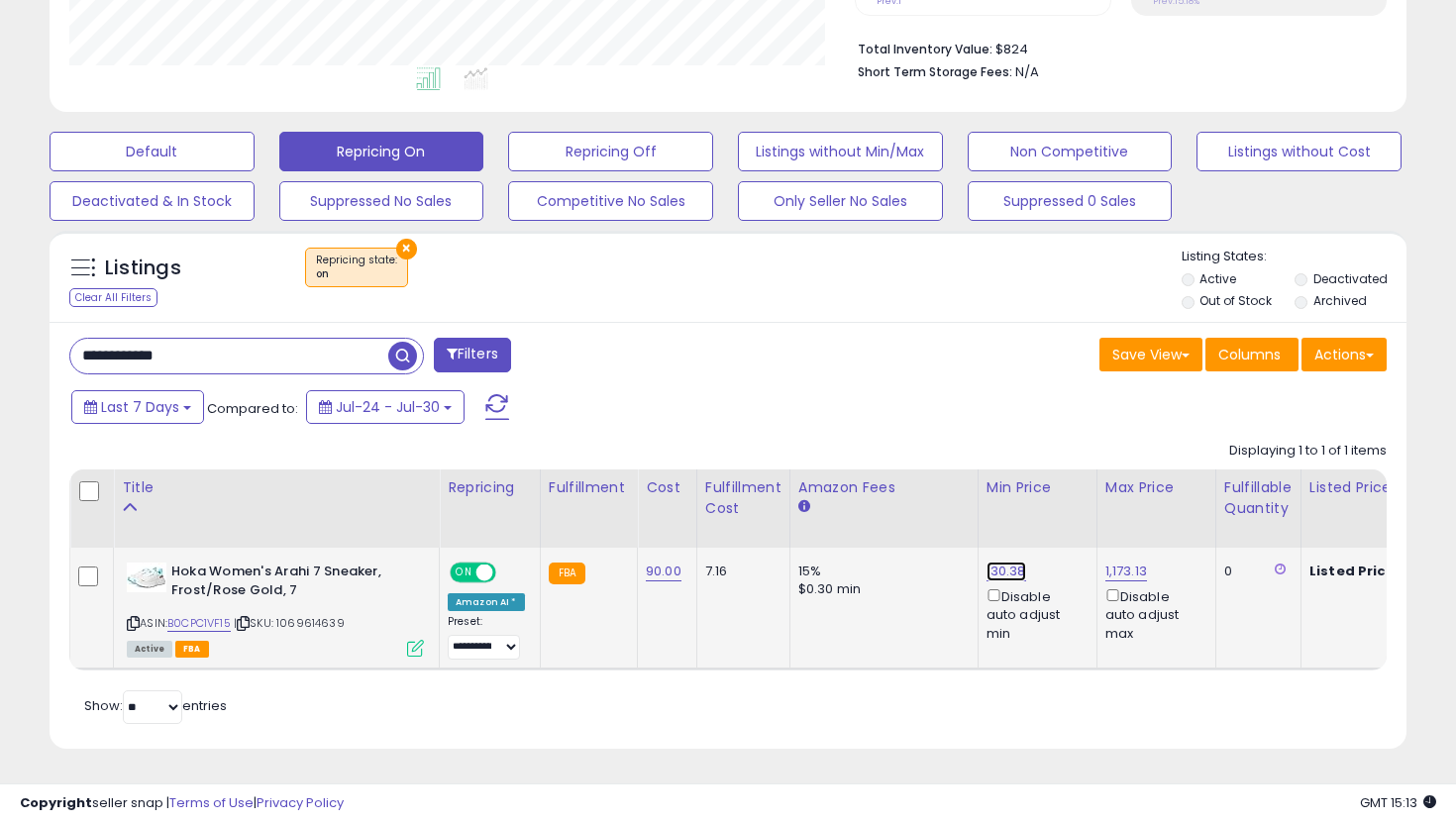 click on "130.38" at bounding box center [1006, 571] 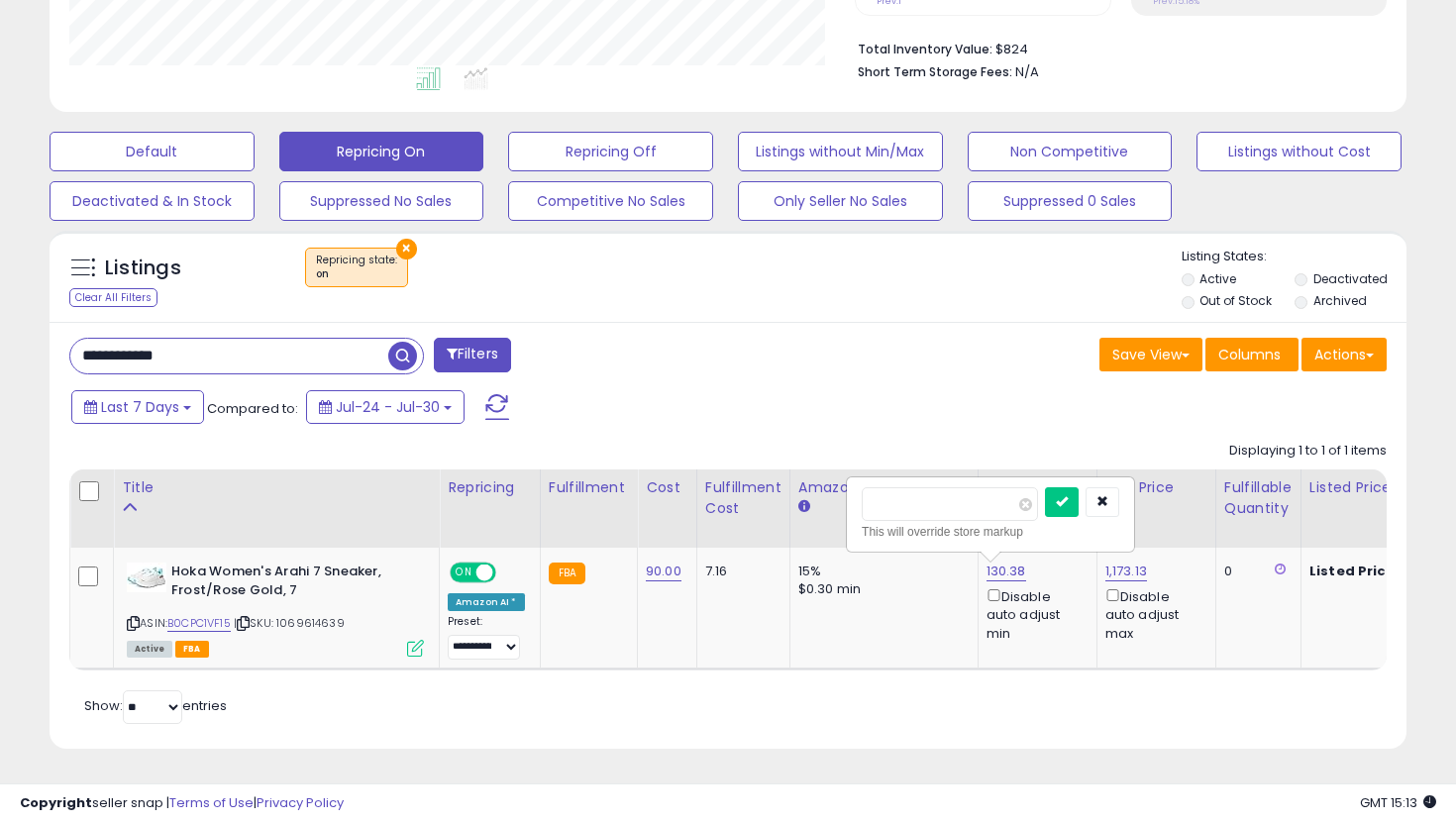 drag, startPoint x: 953, startPoint y: 506, endPoint x: 757, endPoint y: 463, distance: 200.66141 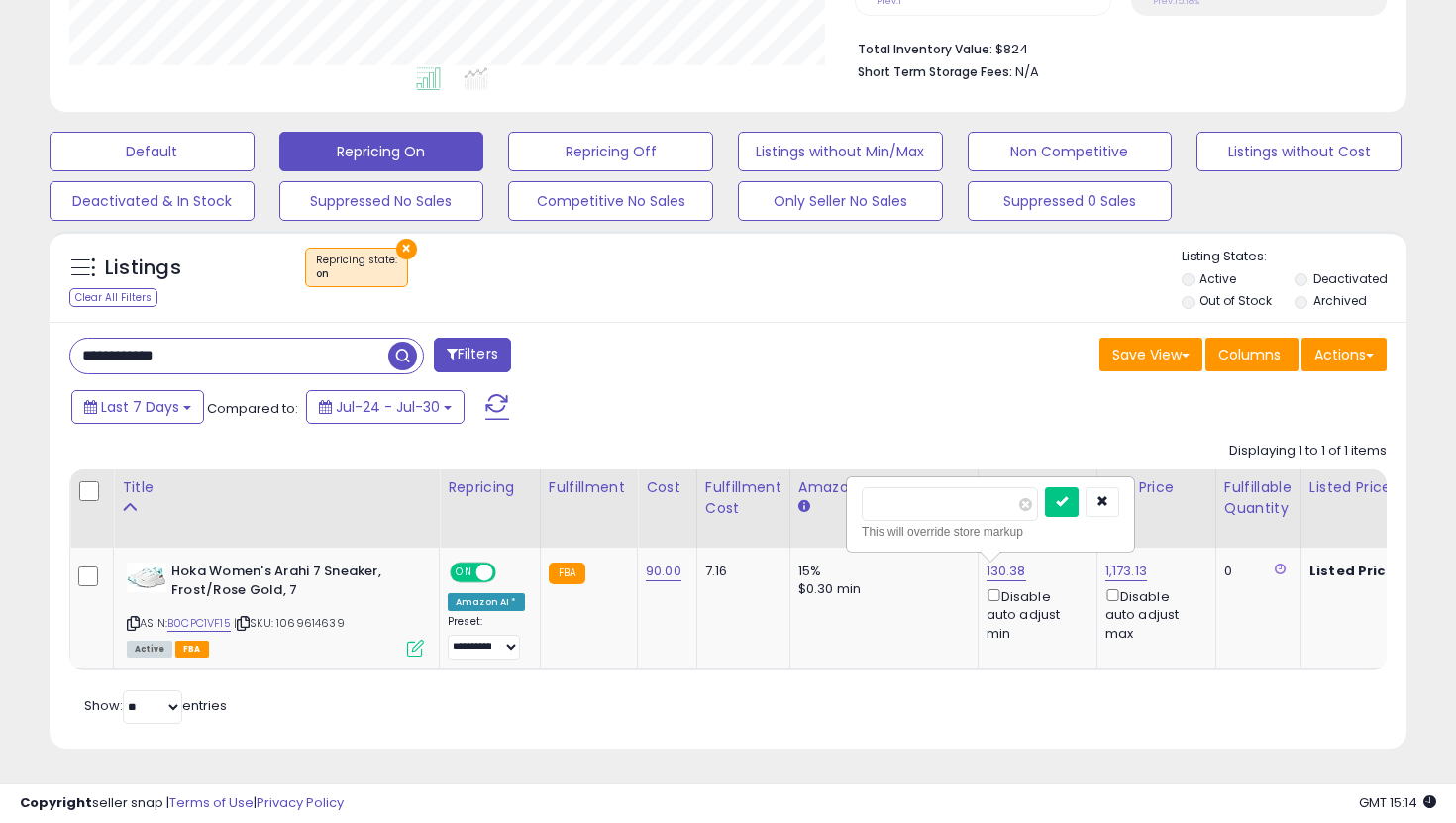 type on "***" 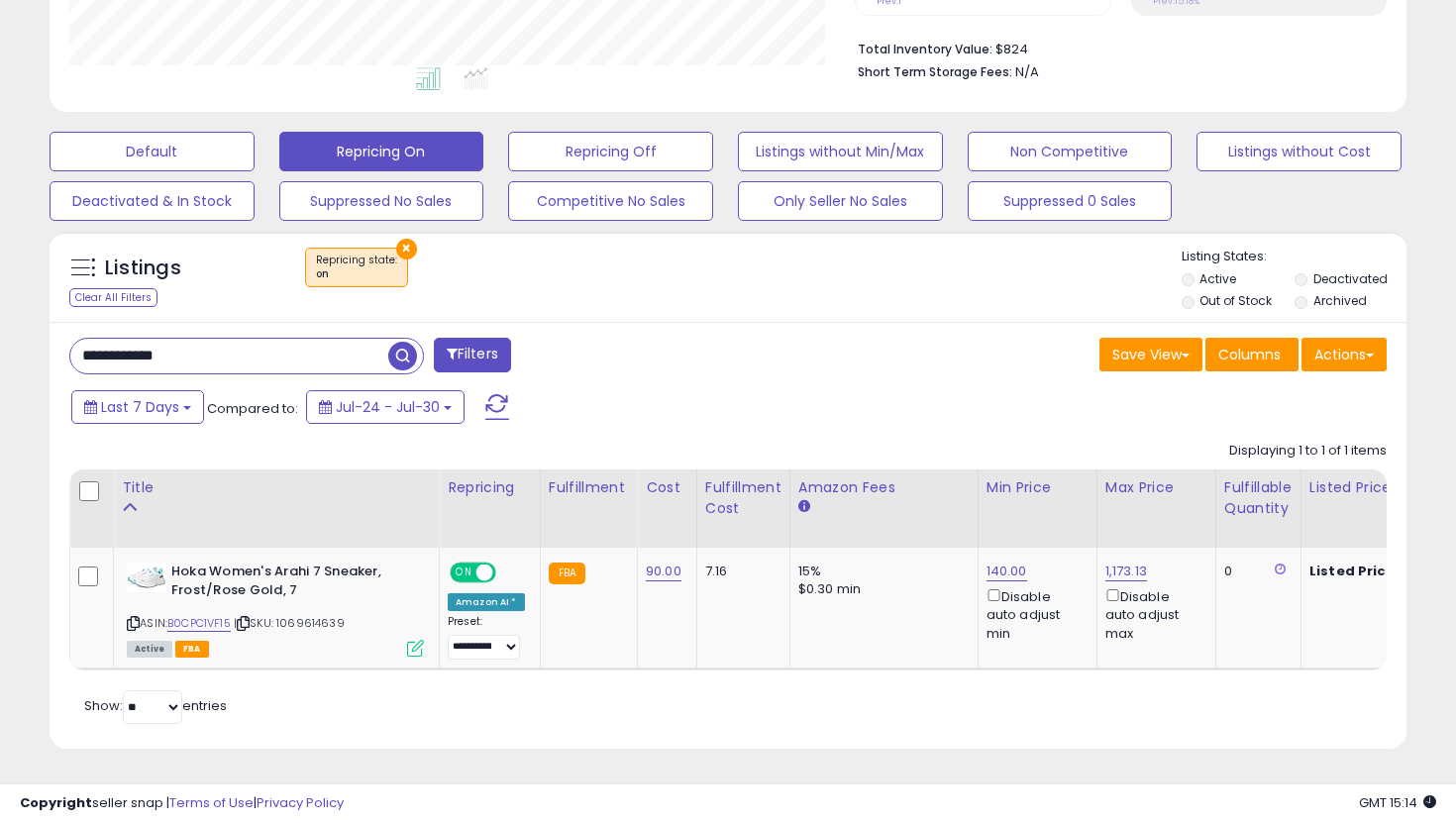 click on "**********" at bounding box center [229, 356] 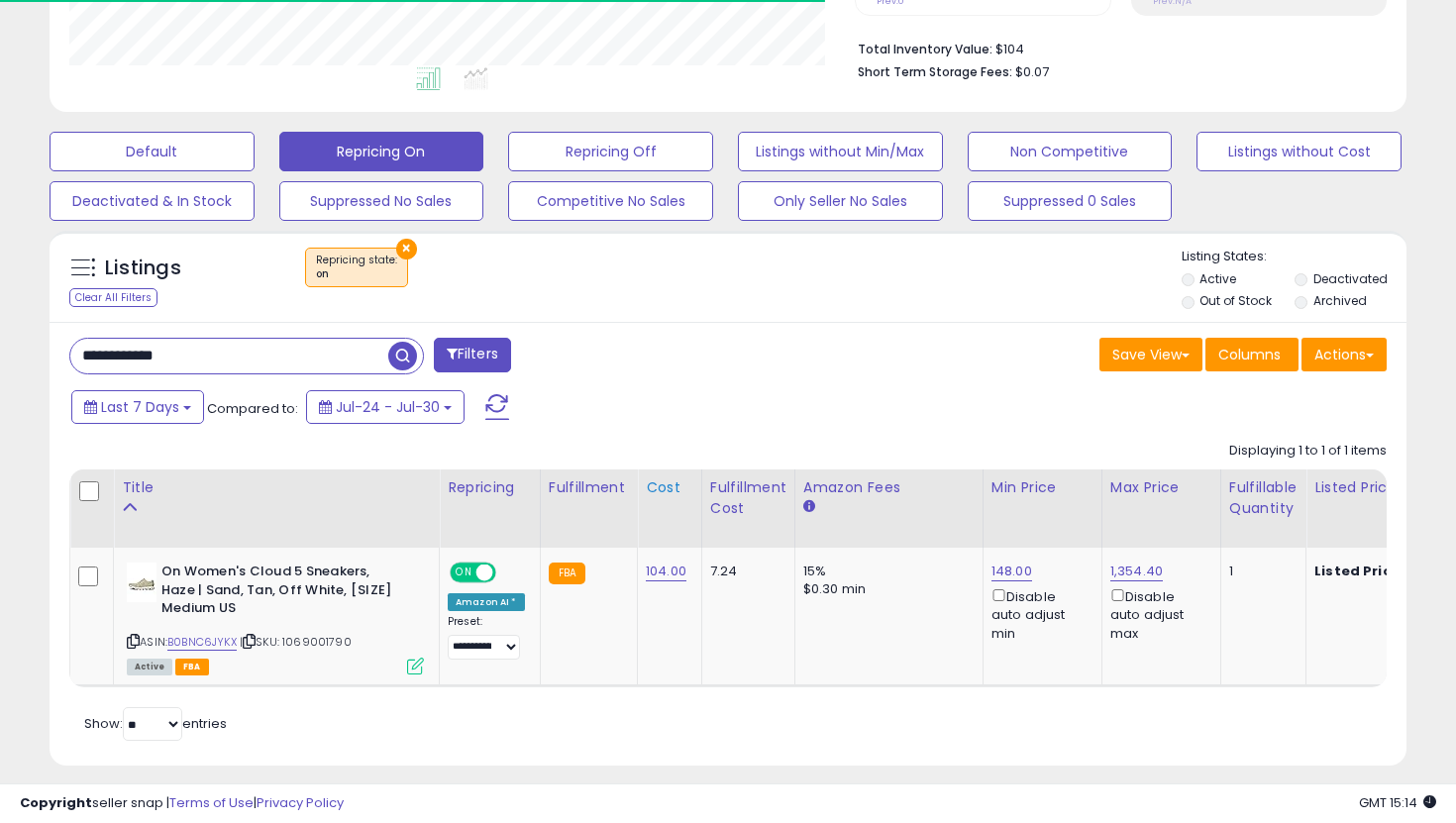 scroll, scrollTop: 510, scrollLeft: 0, axis: vertical 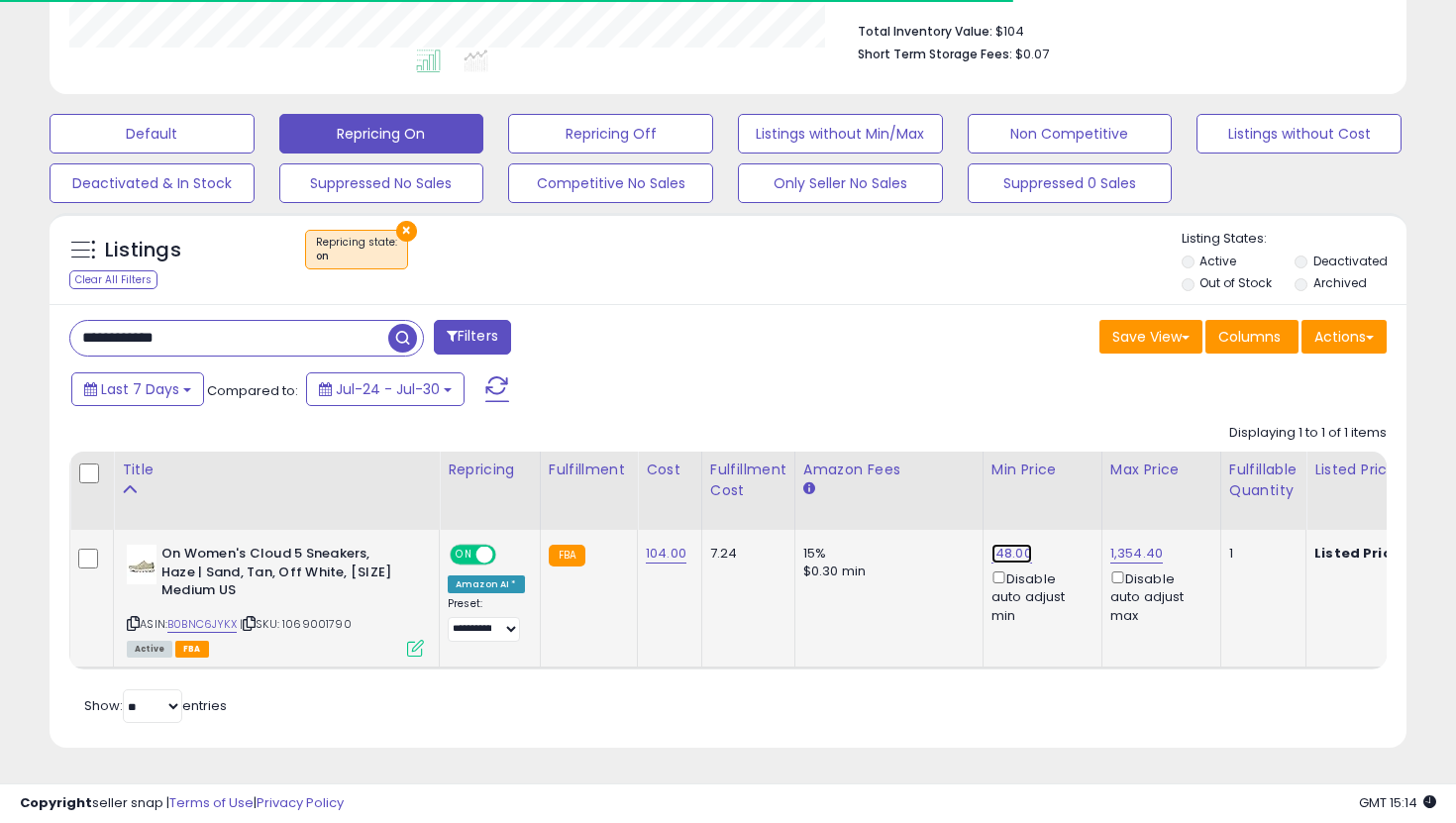 click on "148.00" at bounding box center (1011, 554) 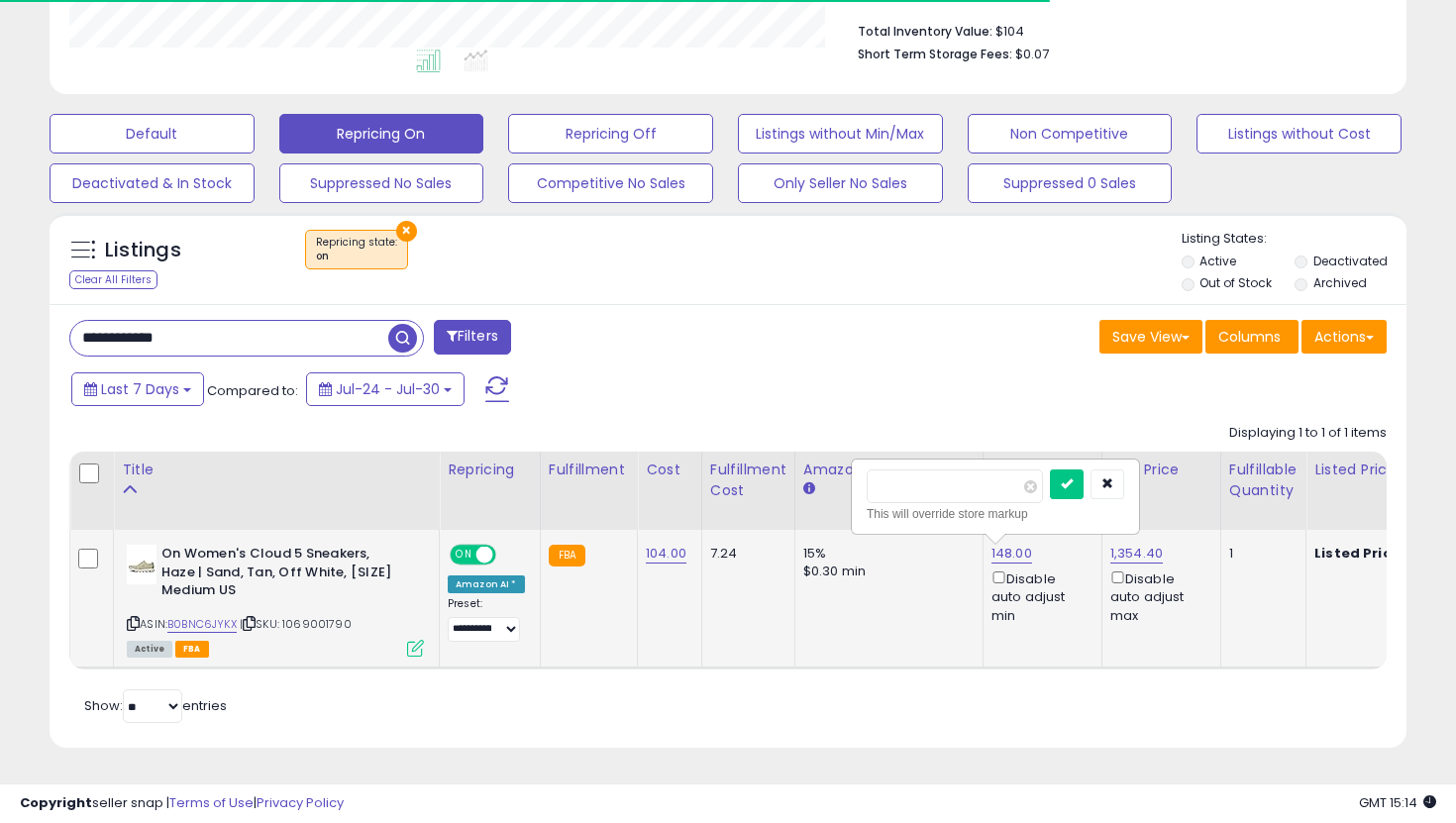 scroll, scrollTop: 989967, scrollLeft: 989690, axis: both 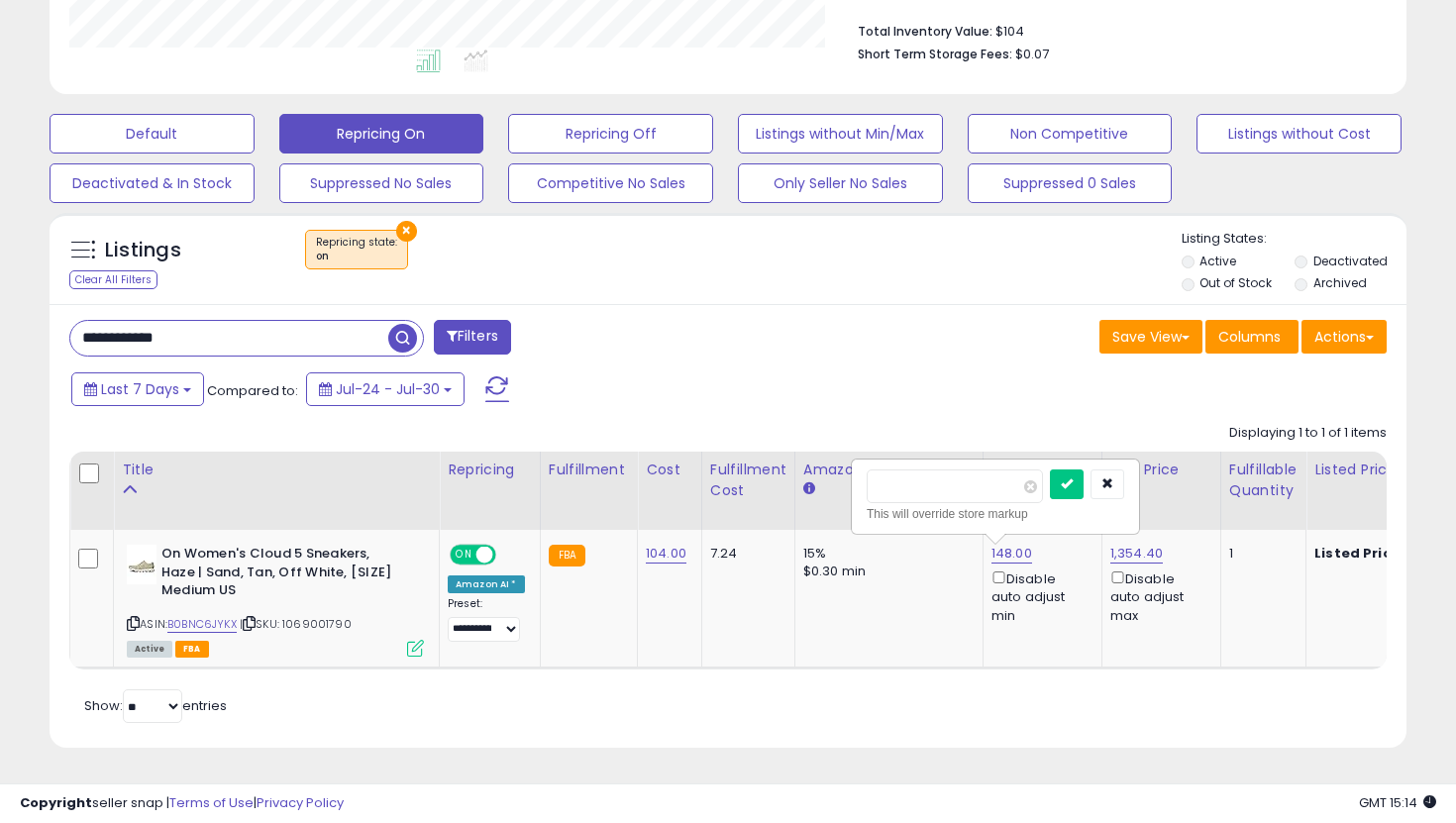 drag, startPoint x: 956, startPoint y: 489, endPoint x: 728, endPoint y: 446, distance: 232.0194 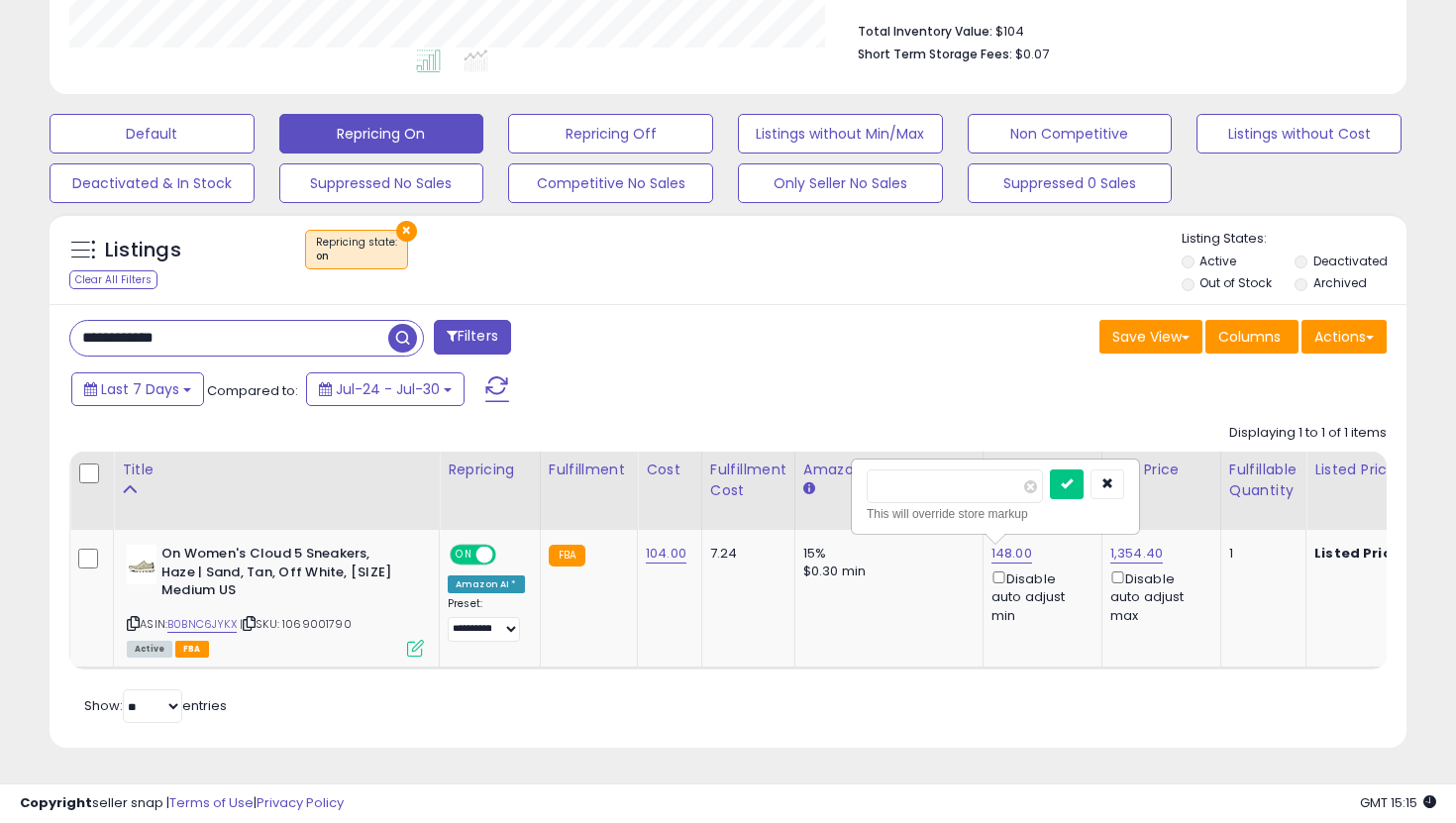 type on "***" 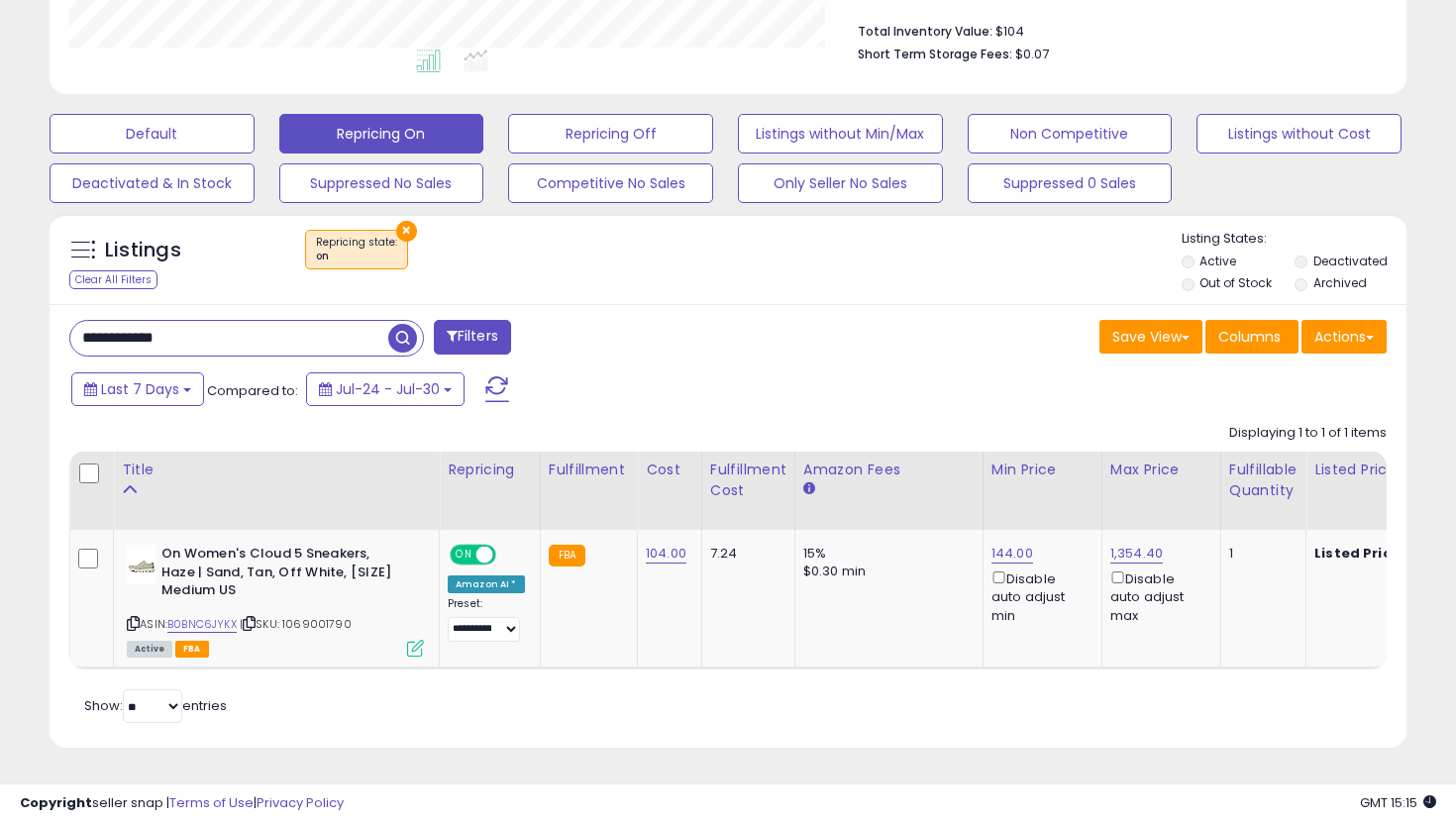 click on "**********" at bounding box center [229, 338] 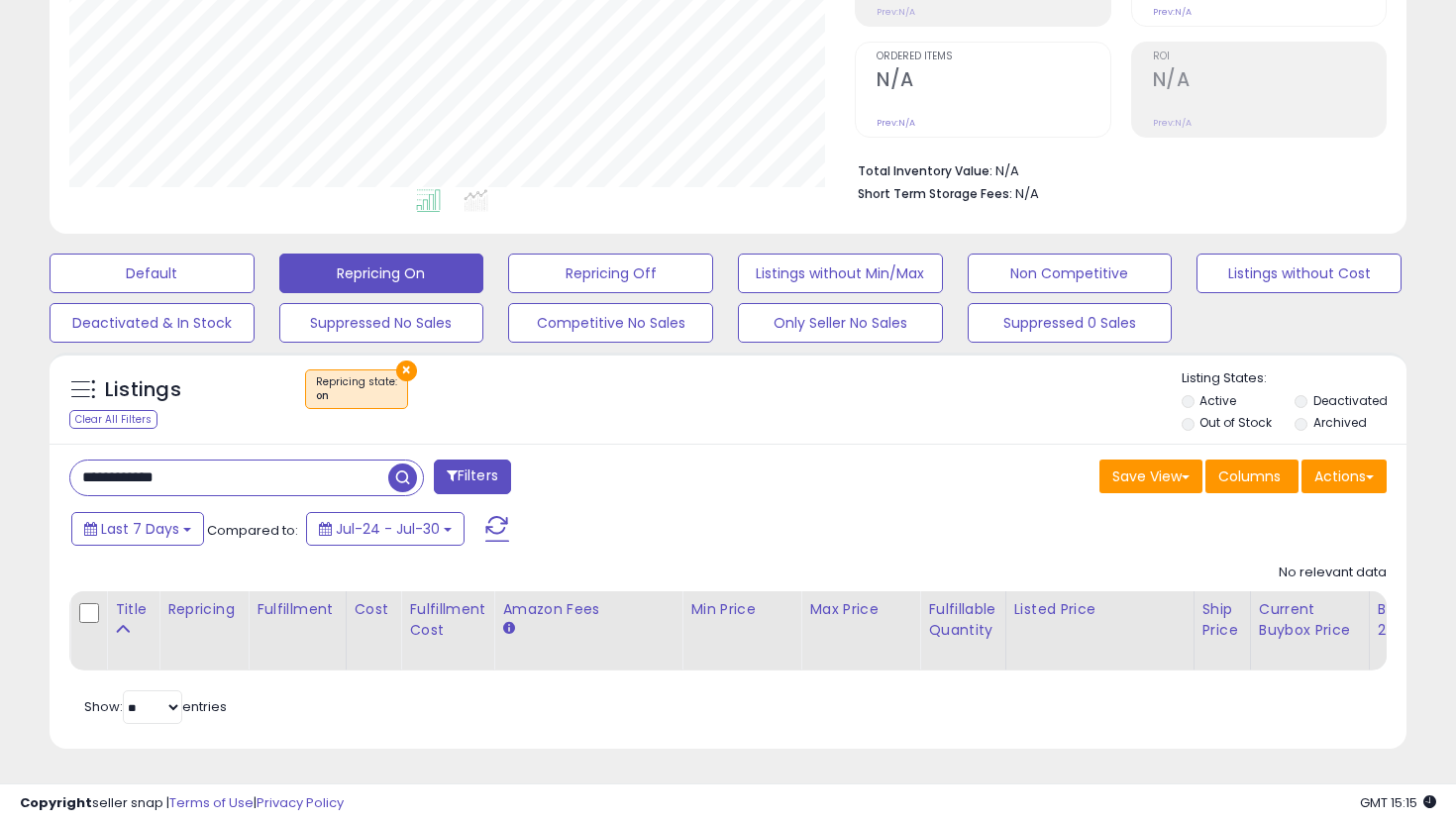 scroll, scrollTop: 989967, scrollLeft: 989690, axis: both 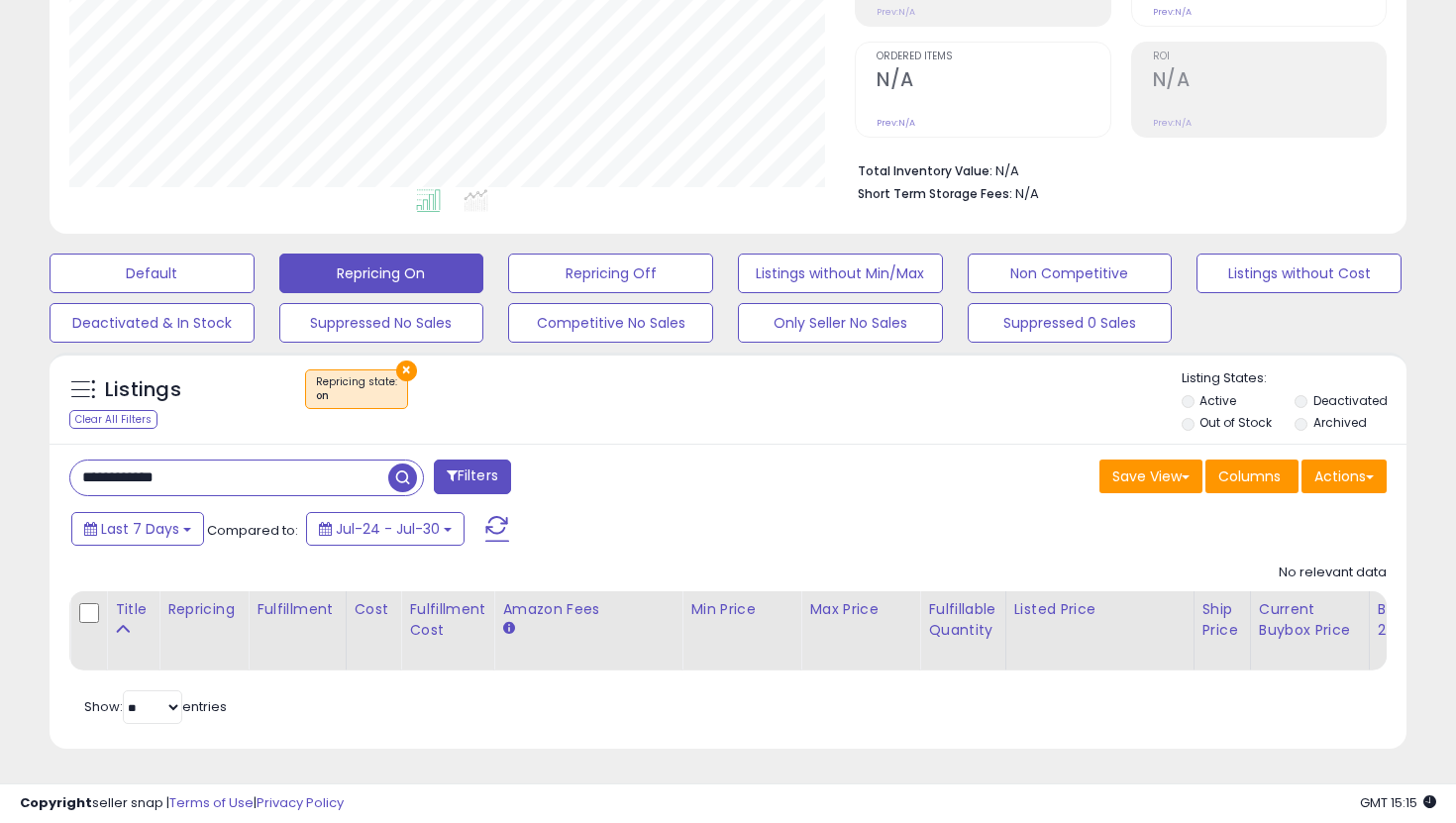 click on "**********" at bounding box center (229, 477) 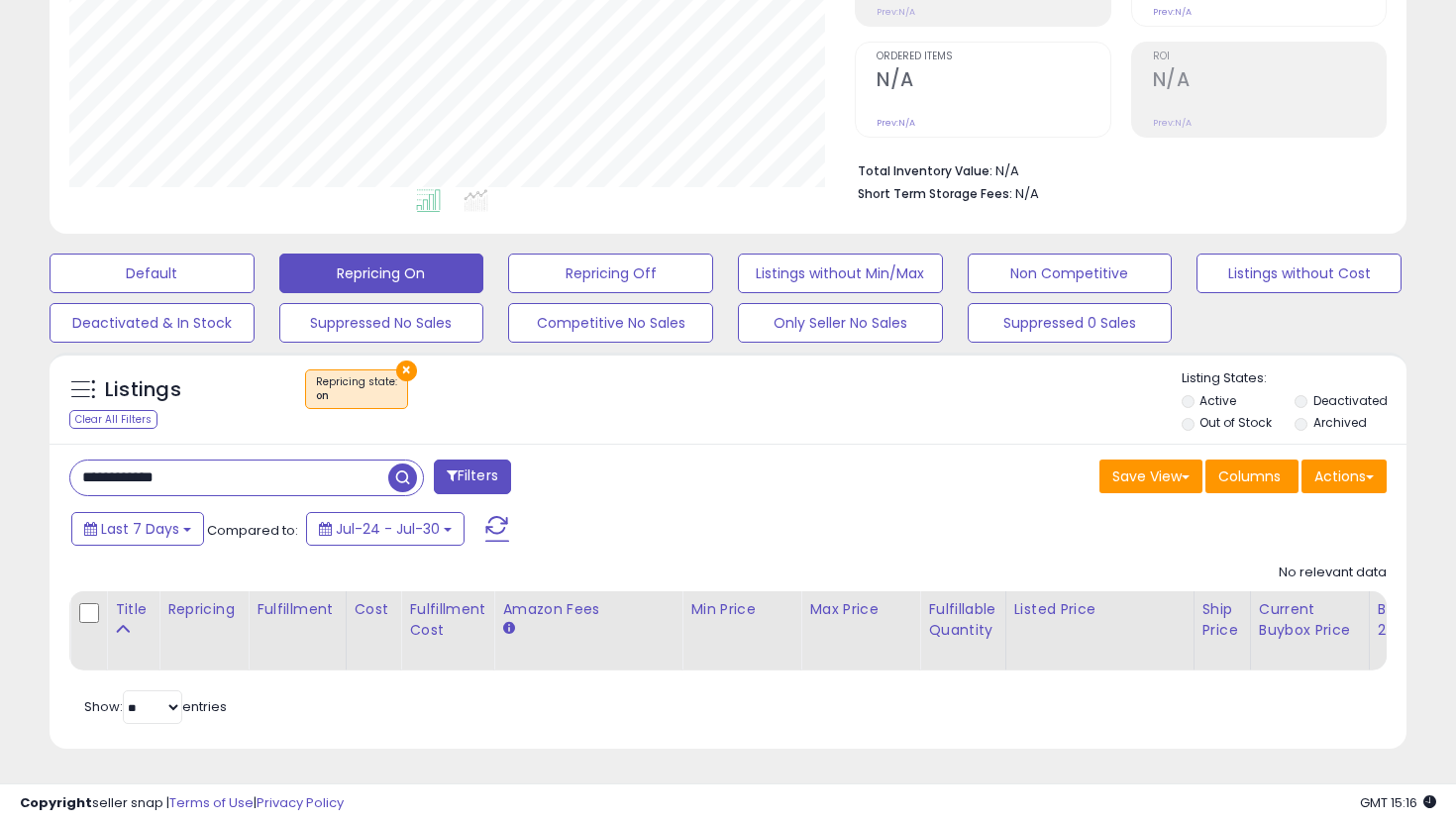 scroll, scrollTop: 989967, scrollLeft: 989690, axis: both 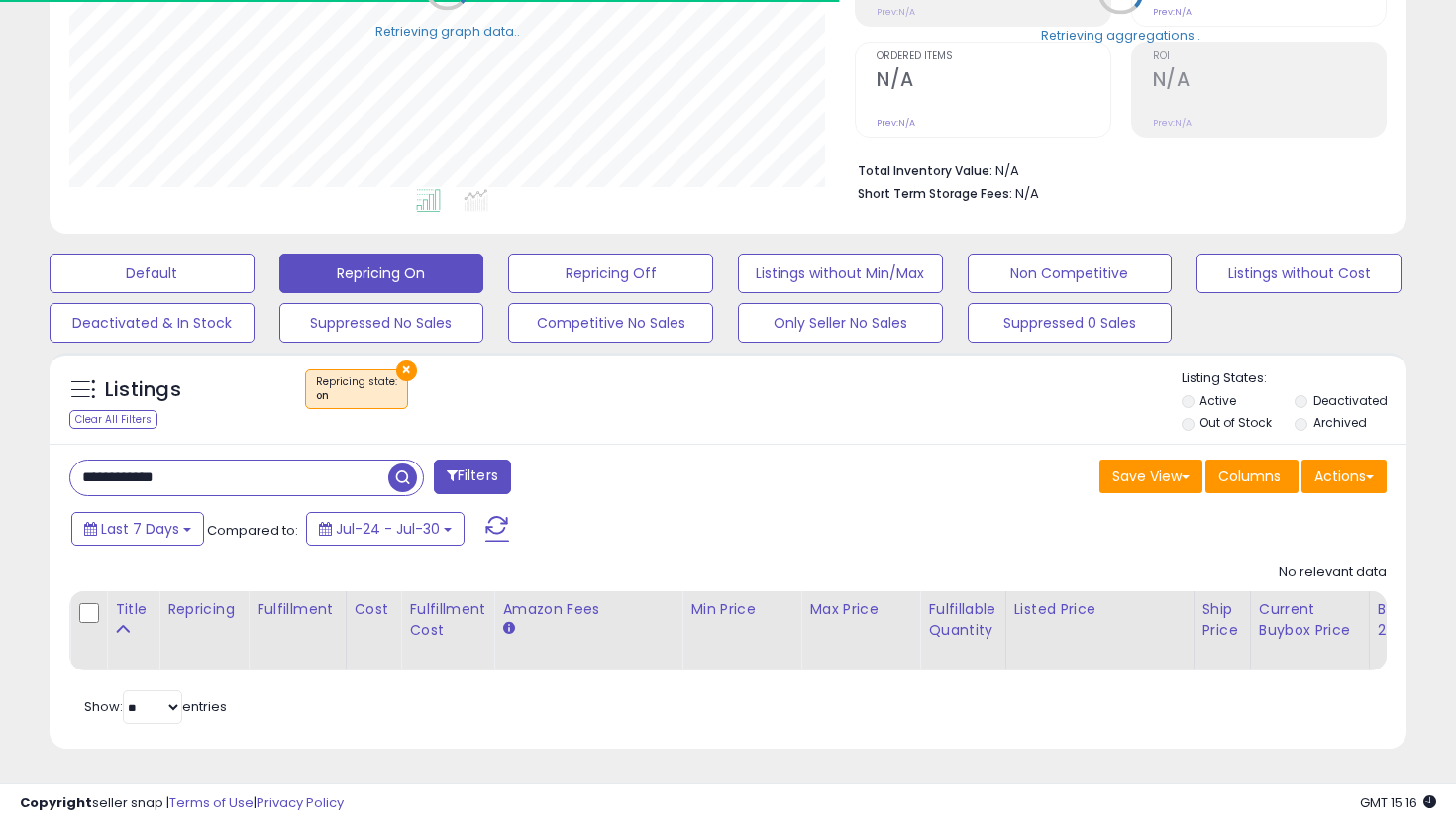 click on "**********" at bounding box center [229, 477] 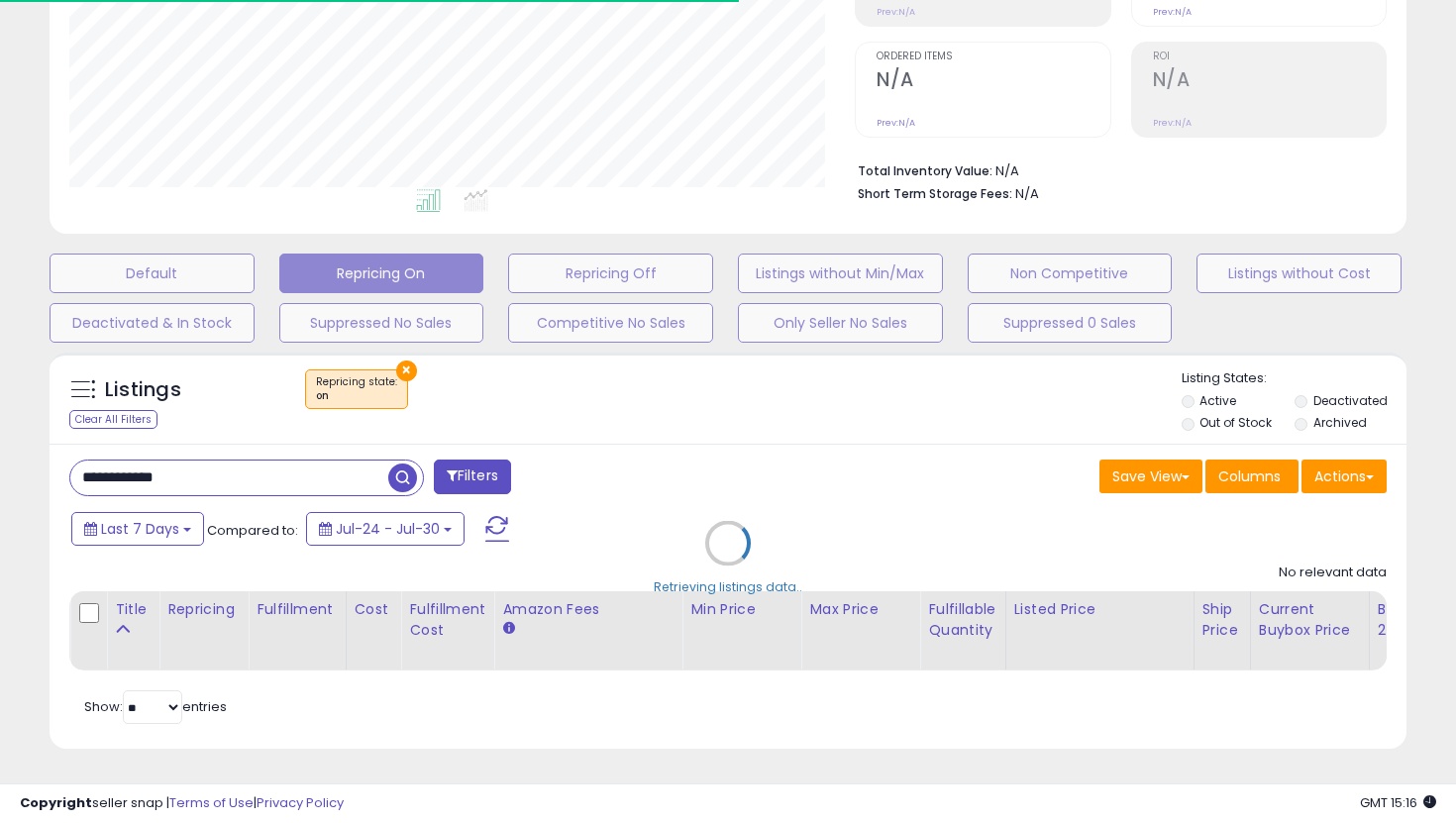 scroll, scrollTop: 989967, scrollLeft: 989690, axis: both 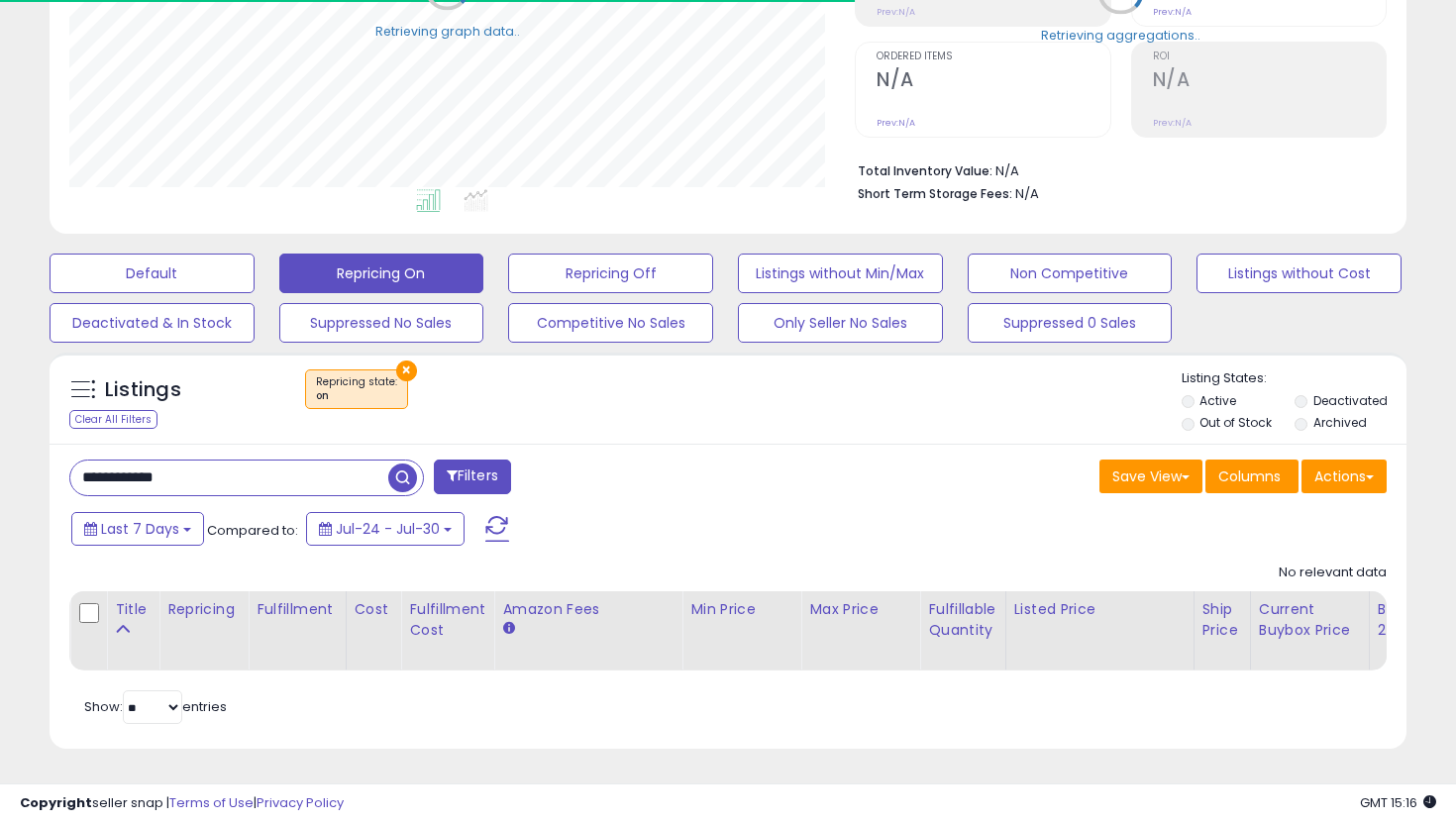 click on "**********" at bounding box center (728, 596) 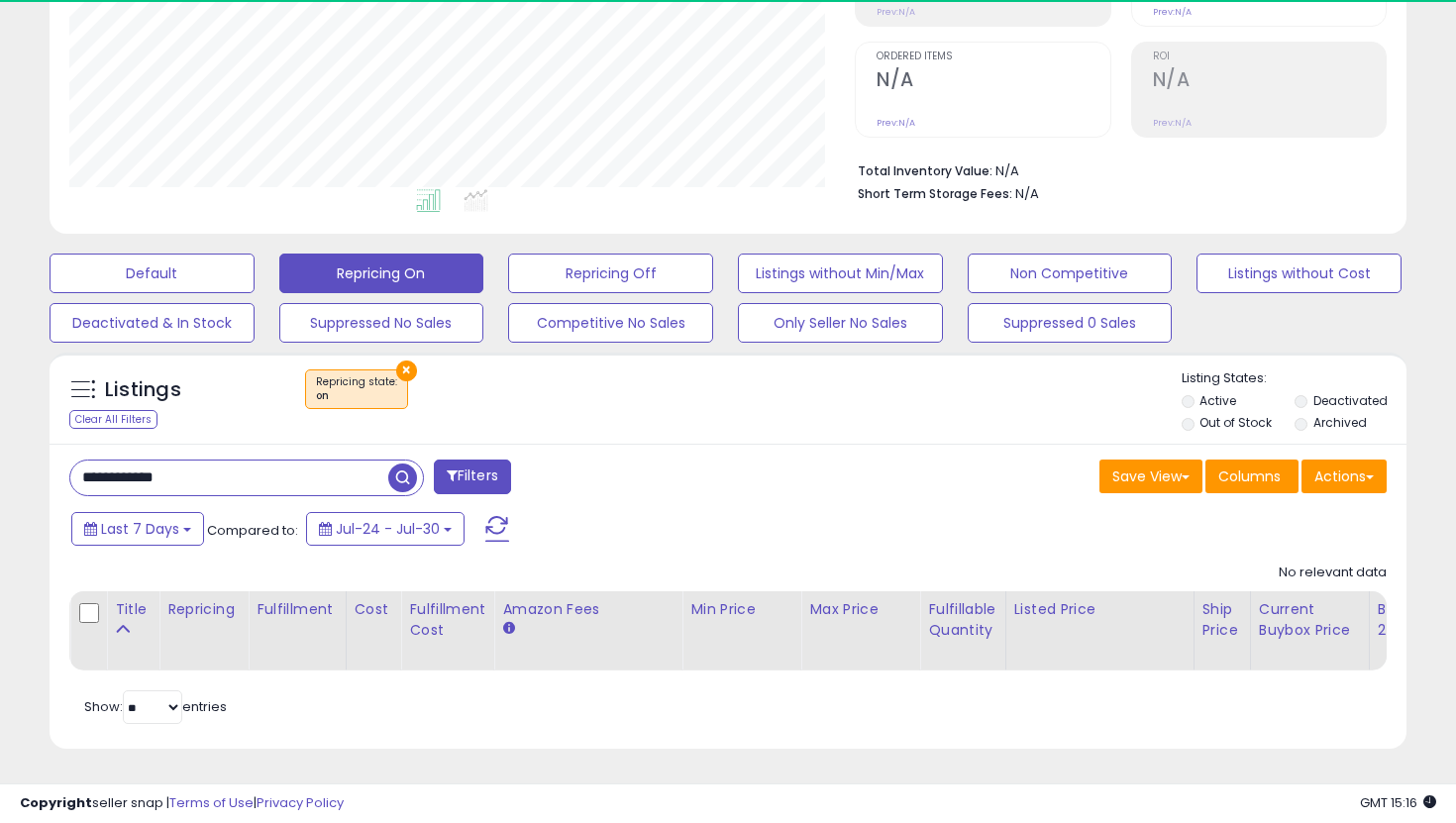 scroll, scrollTop: 989967, scrollLeft: 989690, axis: both 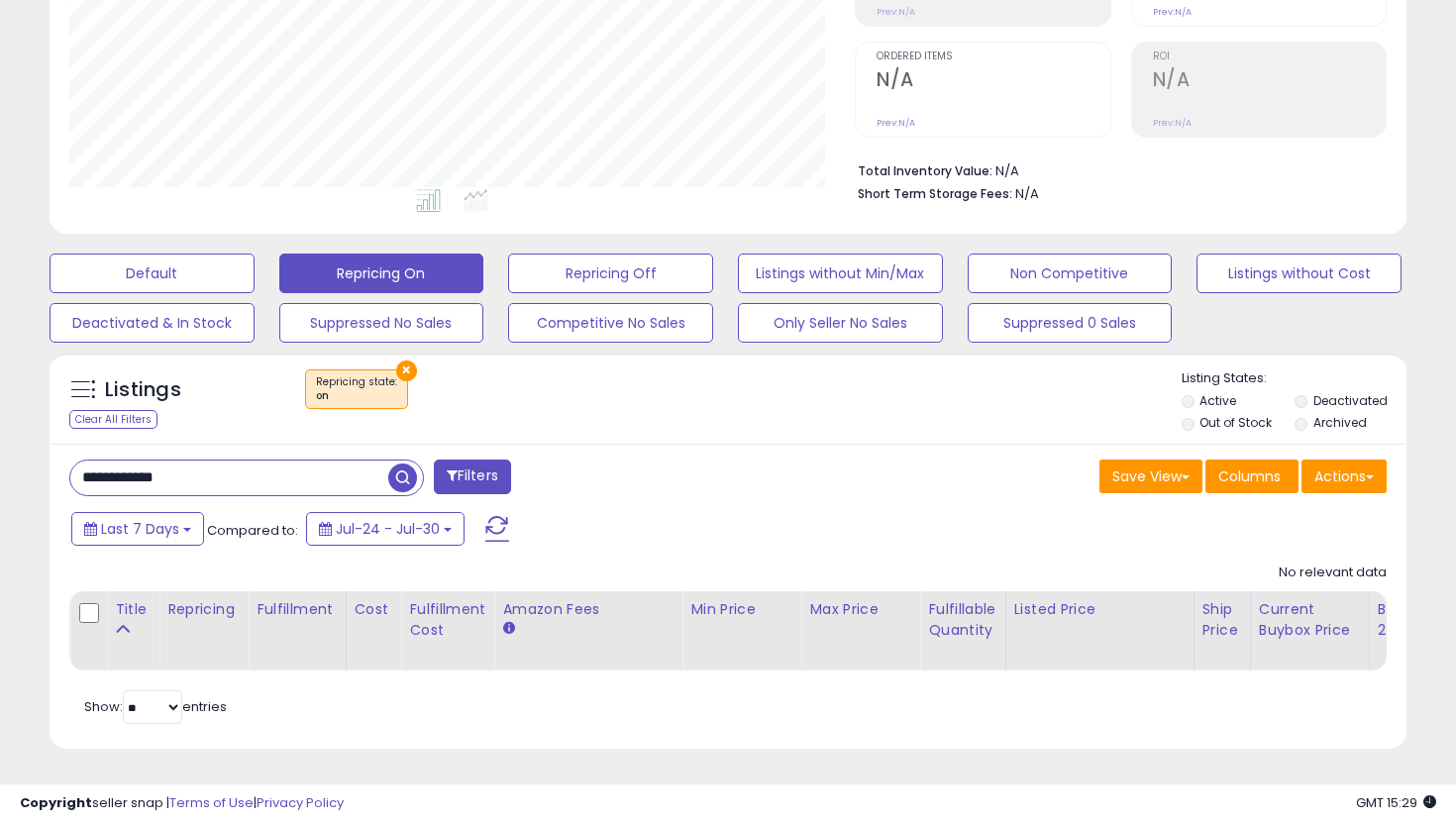 click on "**********" at bounding box center (229, 477) 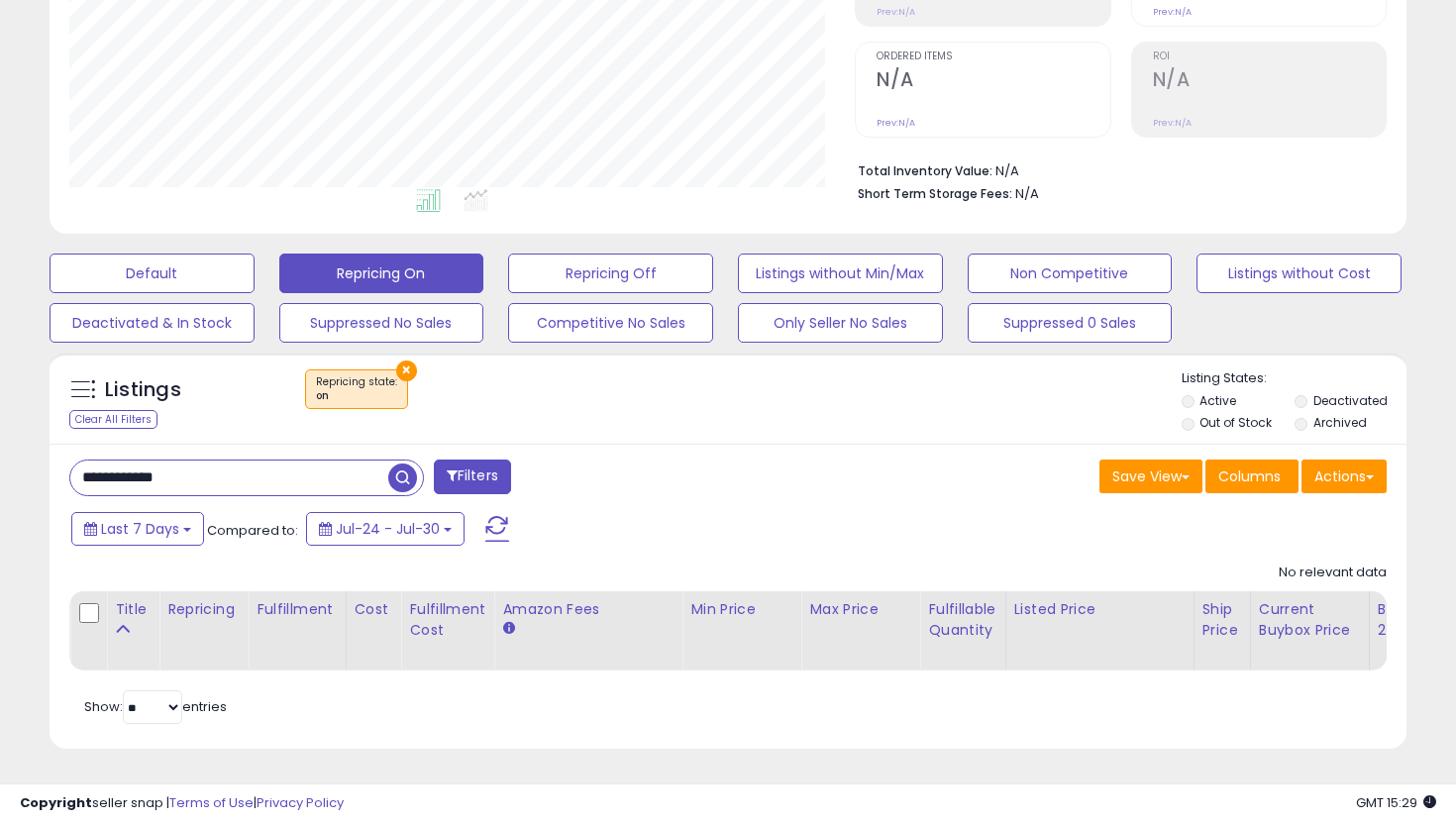 paste 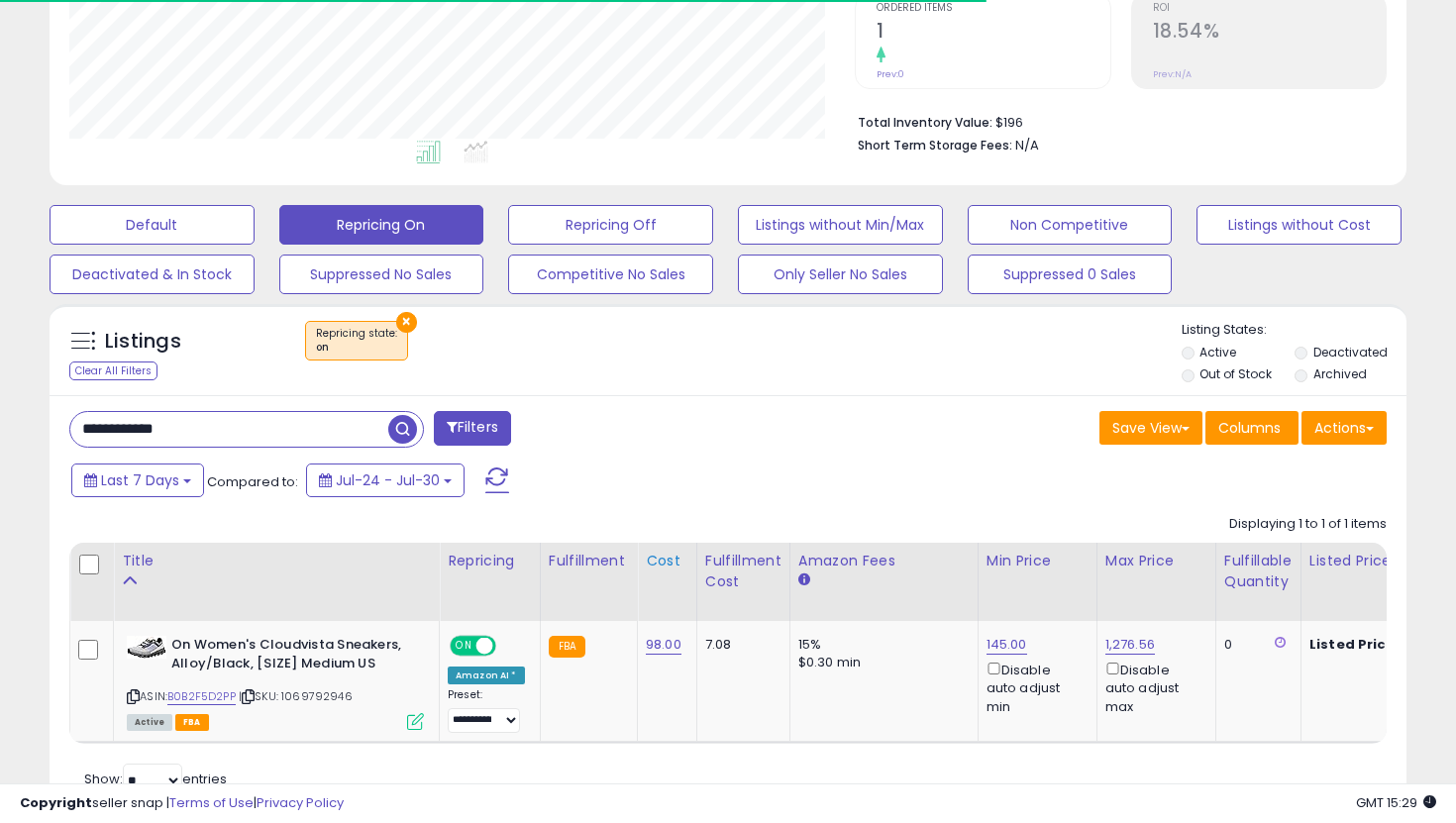 scroll, scrollTop: 481, scrollLeft: 0, axis: vertical 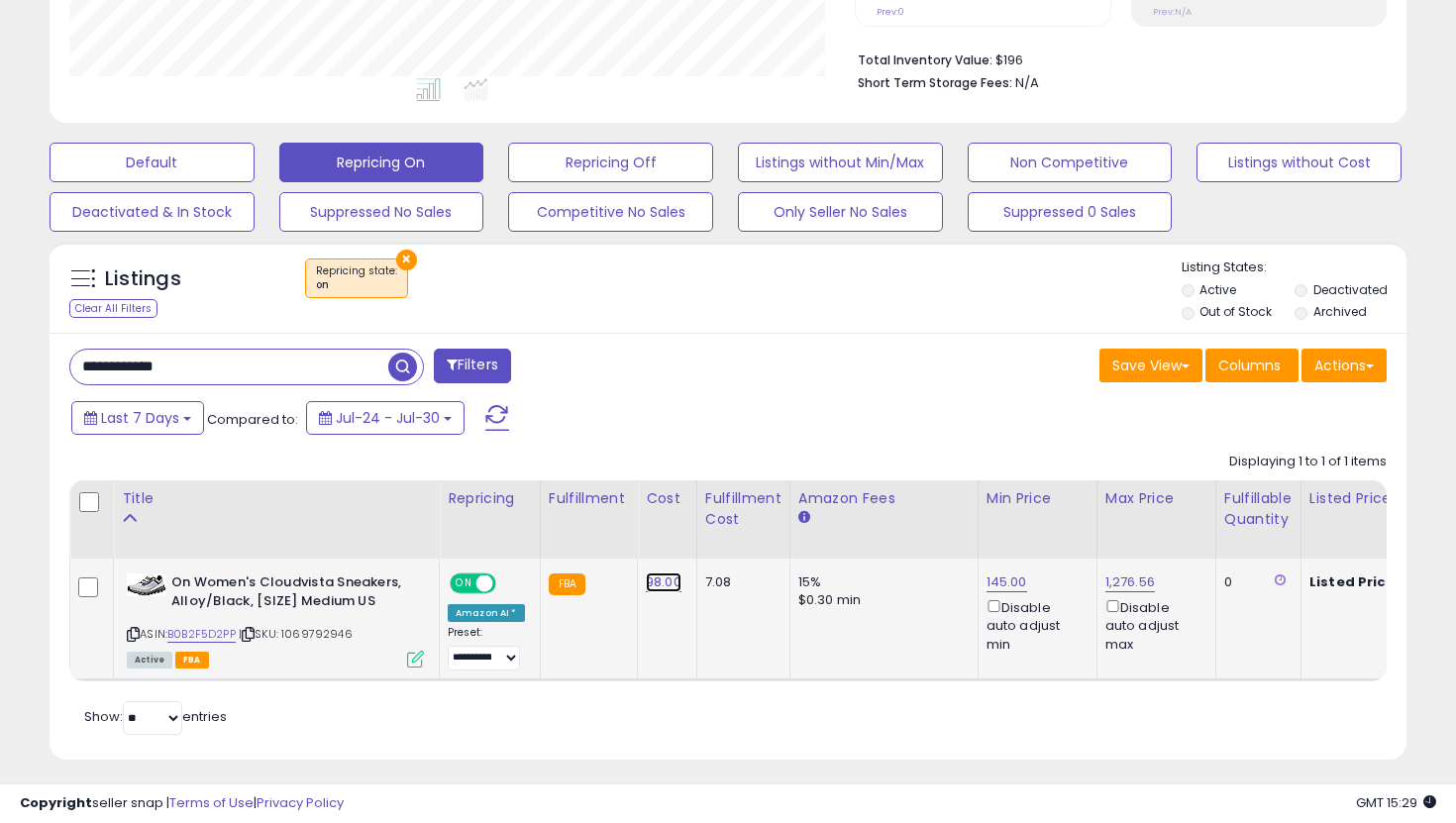 click on "98.00" at bounding box center [664, 582] 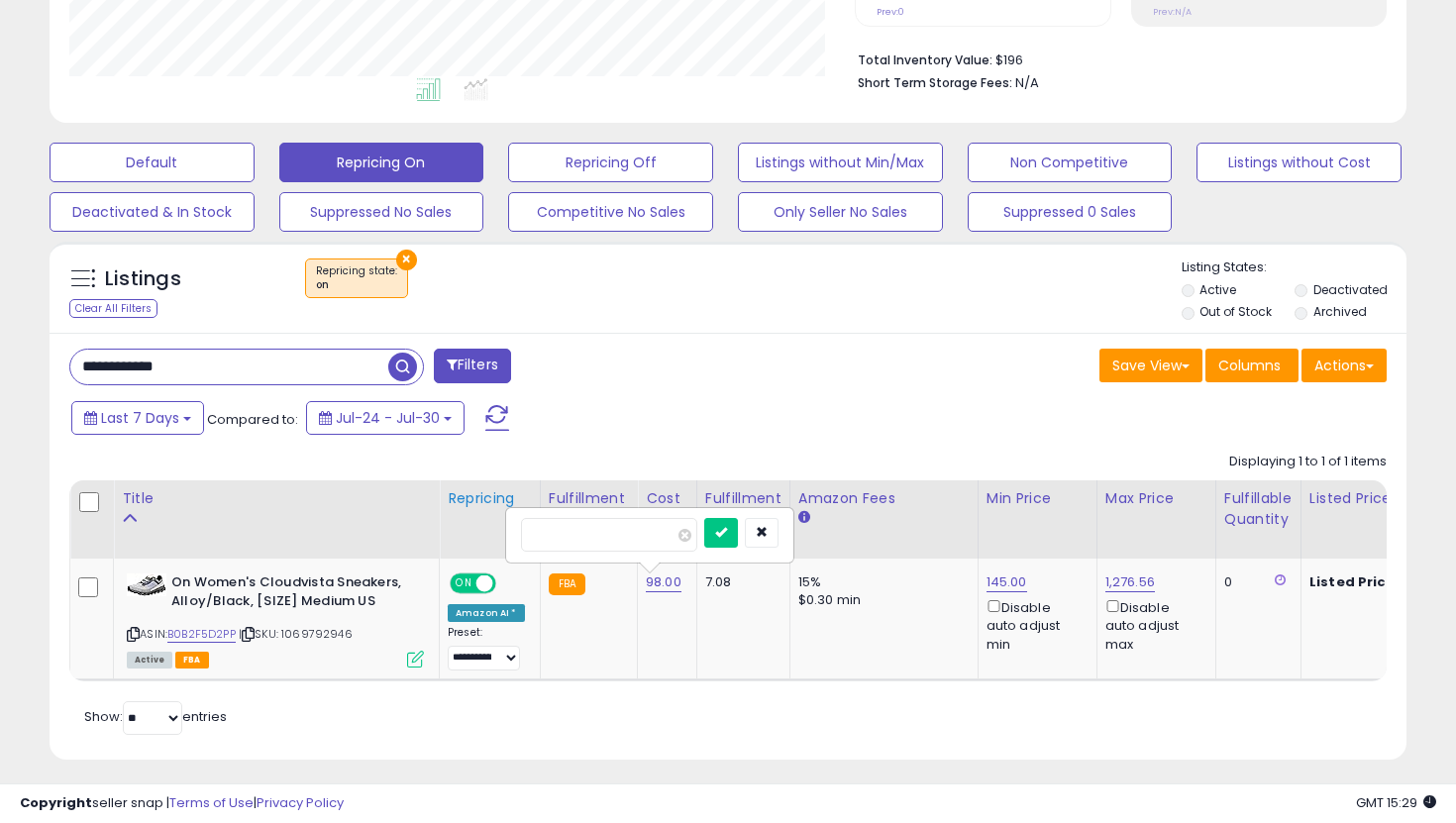 drag, startPoint x: 613, startPoint y: 537, endPoint x: 481, endPoint y: 537, distance: 132 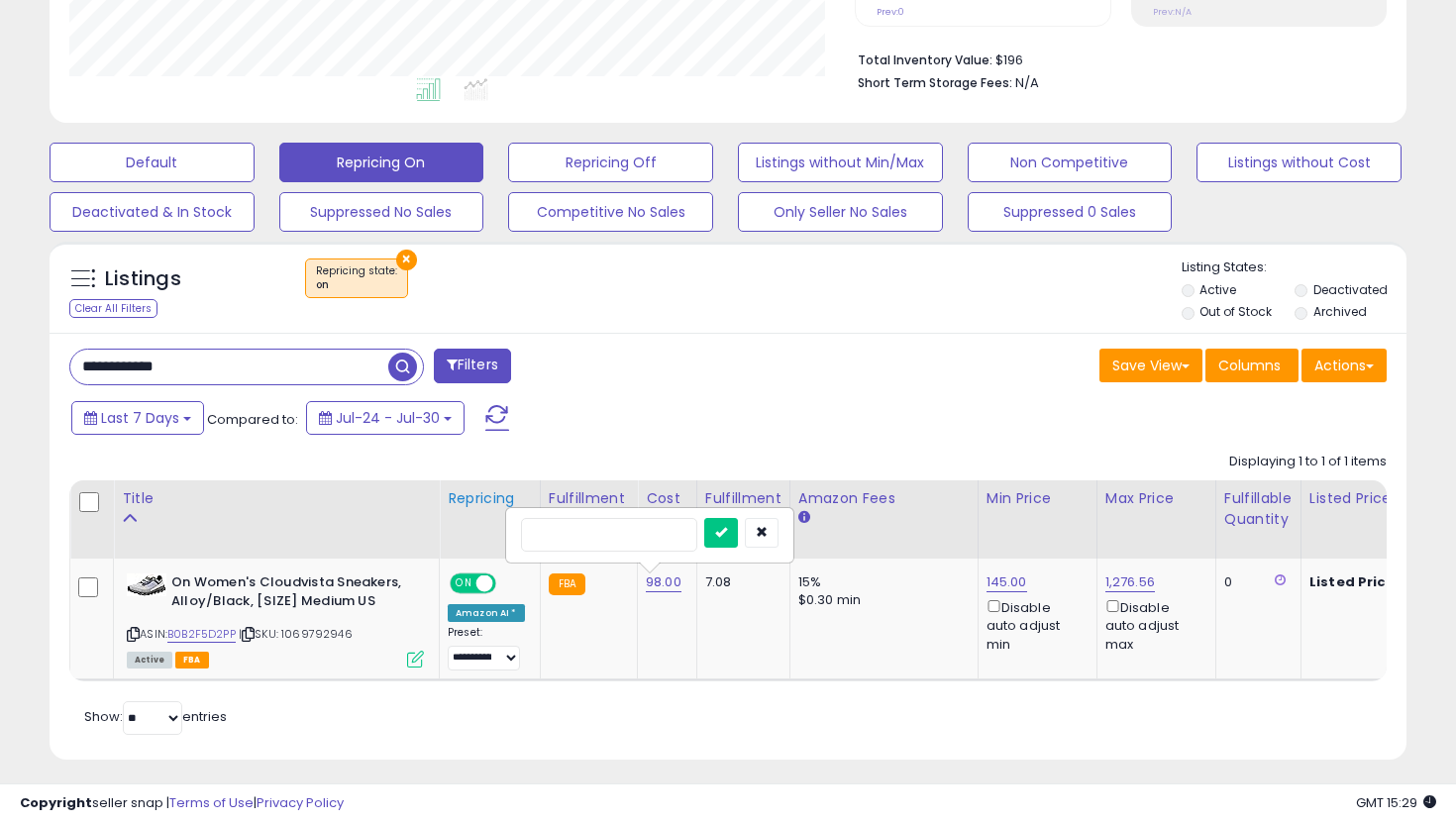 type on "***" 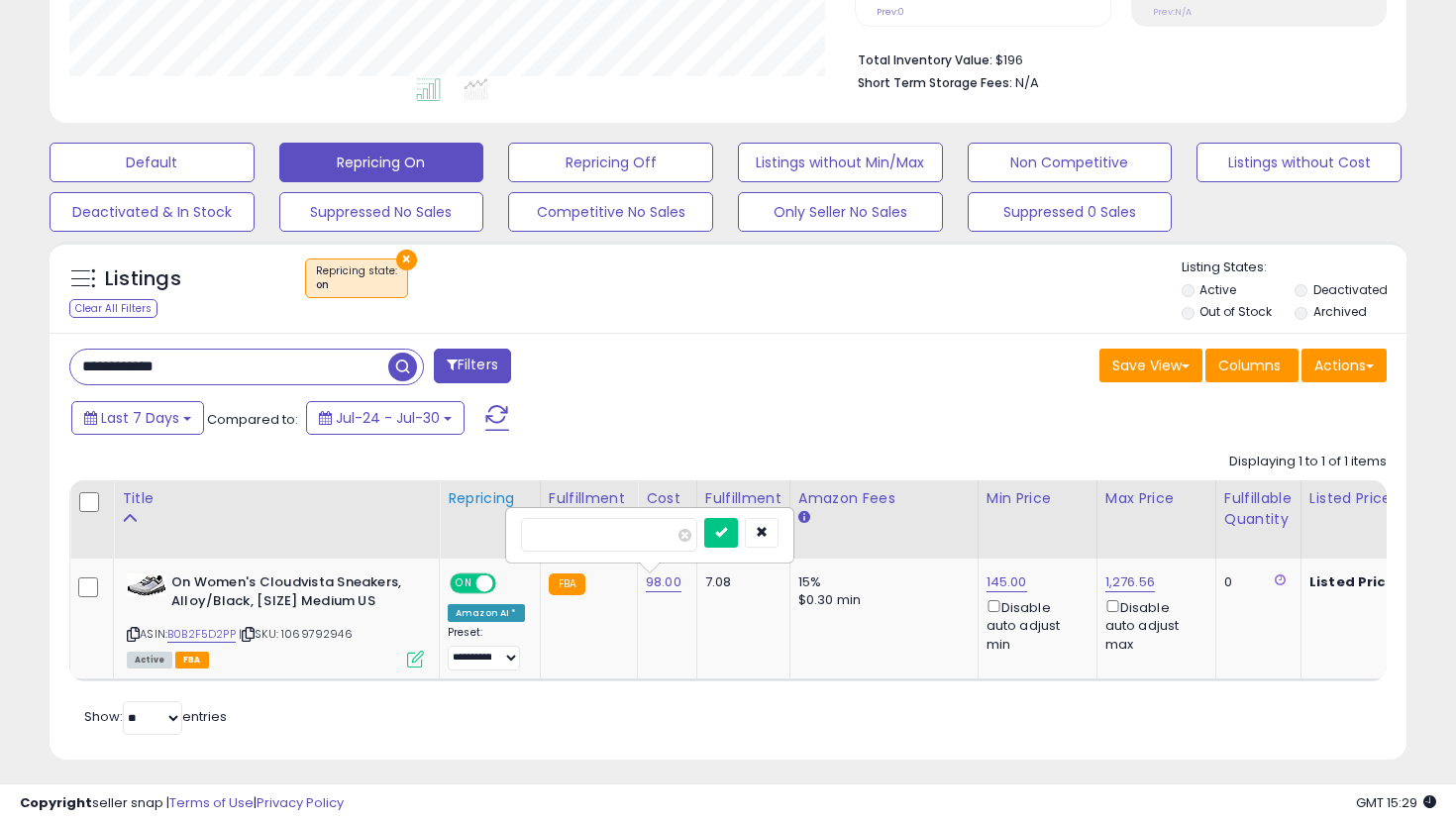 click at bounding box center [721, 533] 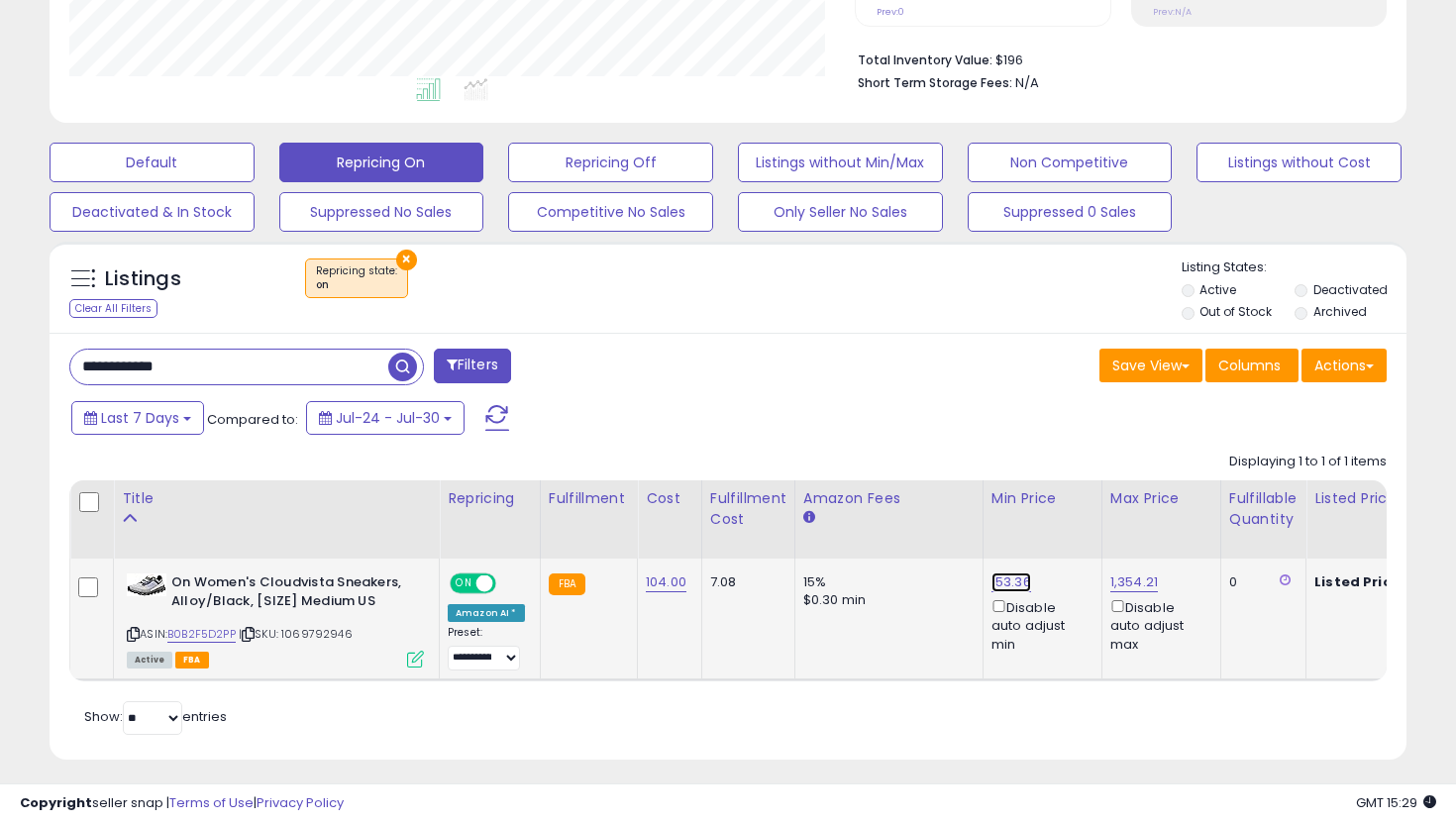click on "153.36" at bounding box center (1011, 582) 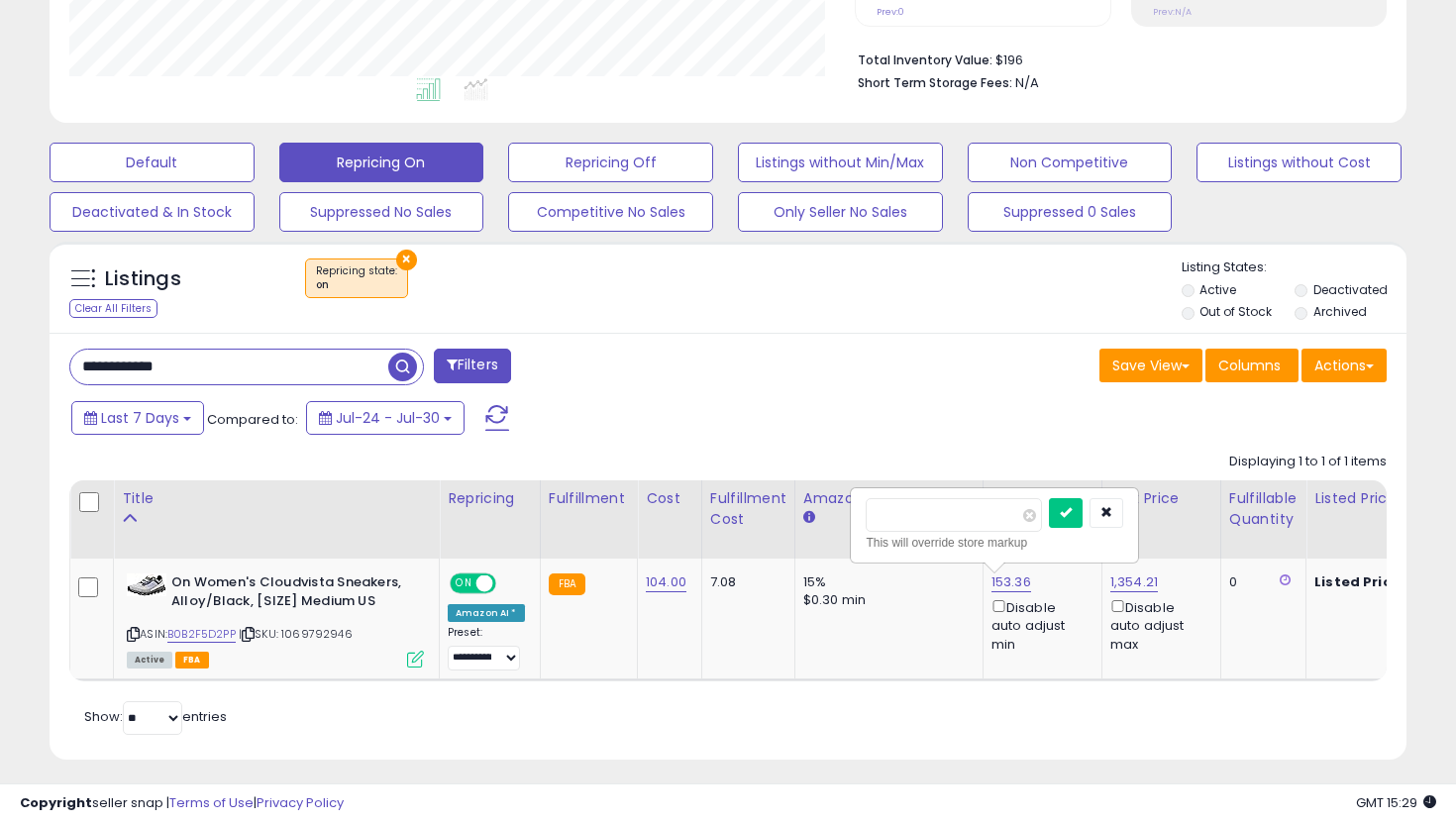 drag, startPoint x: 944, startPoint y: 522, endPoint x: 822, endPoint y: 513, distance: 122.33152 